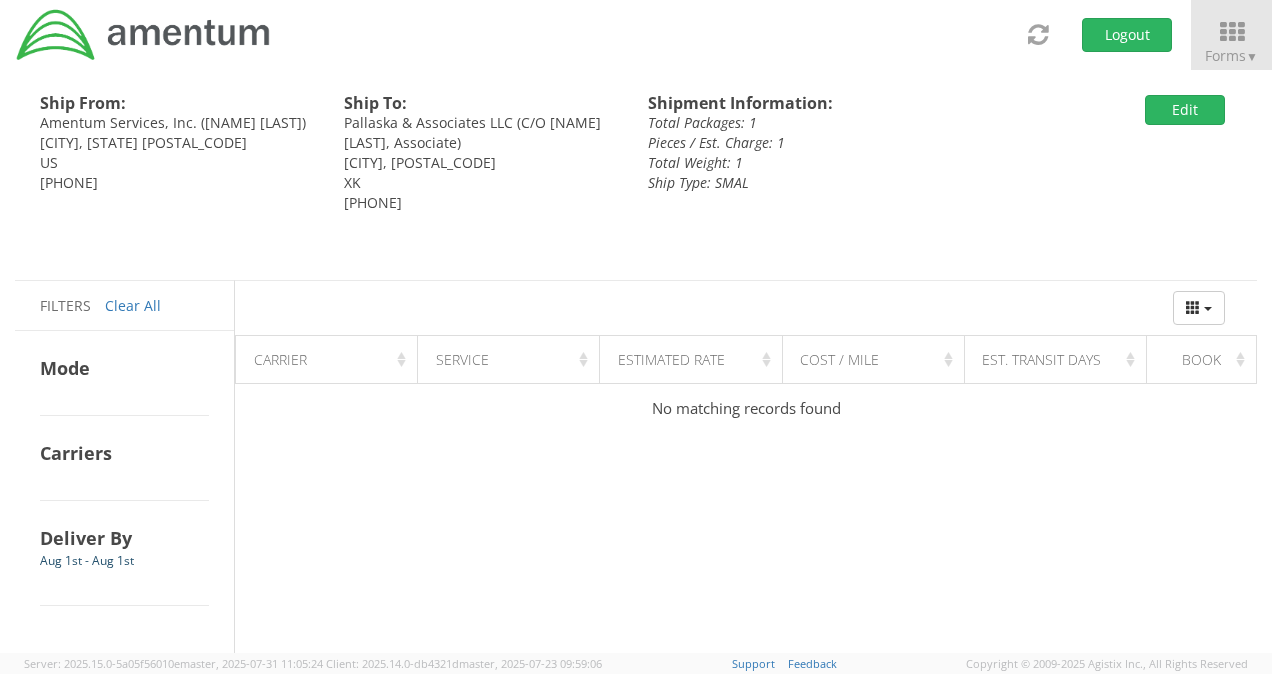 scroll, scrollTop: 0, scrollLeft: 0, axis: both 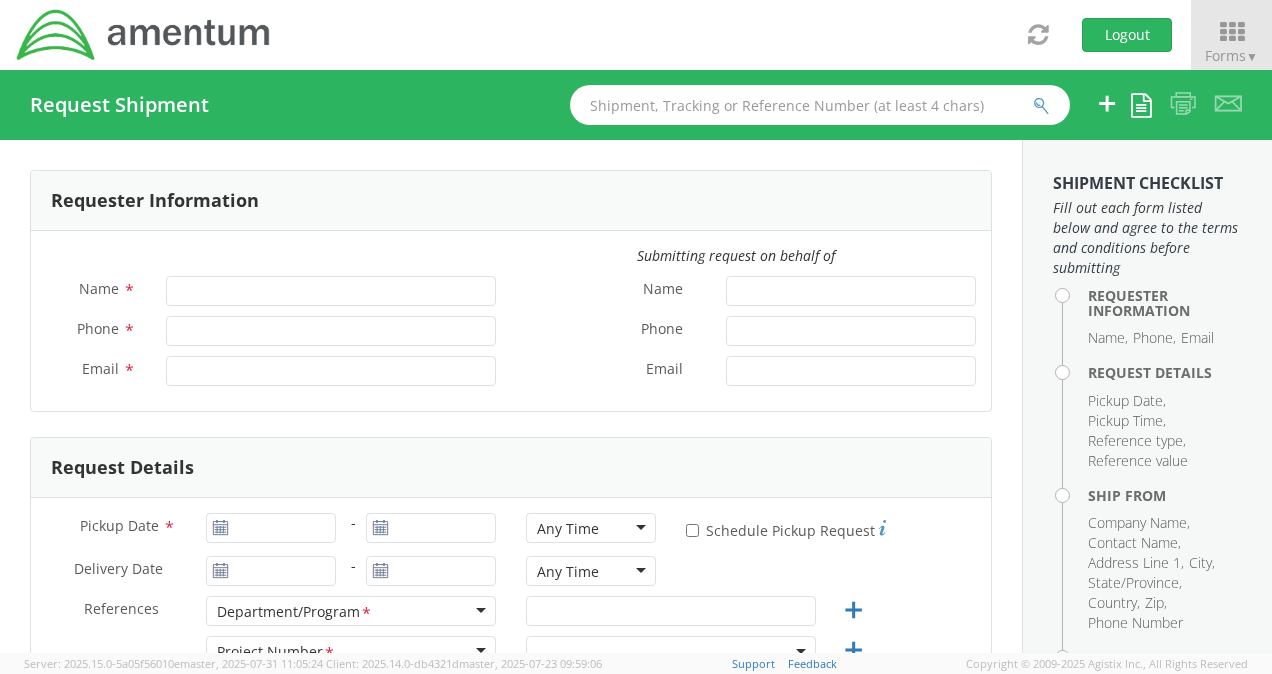type on "[FIRST] [LAST]" 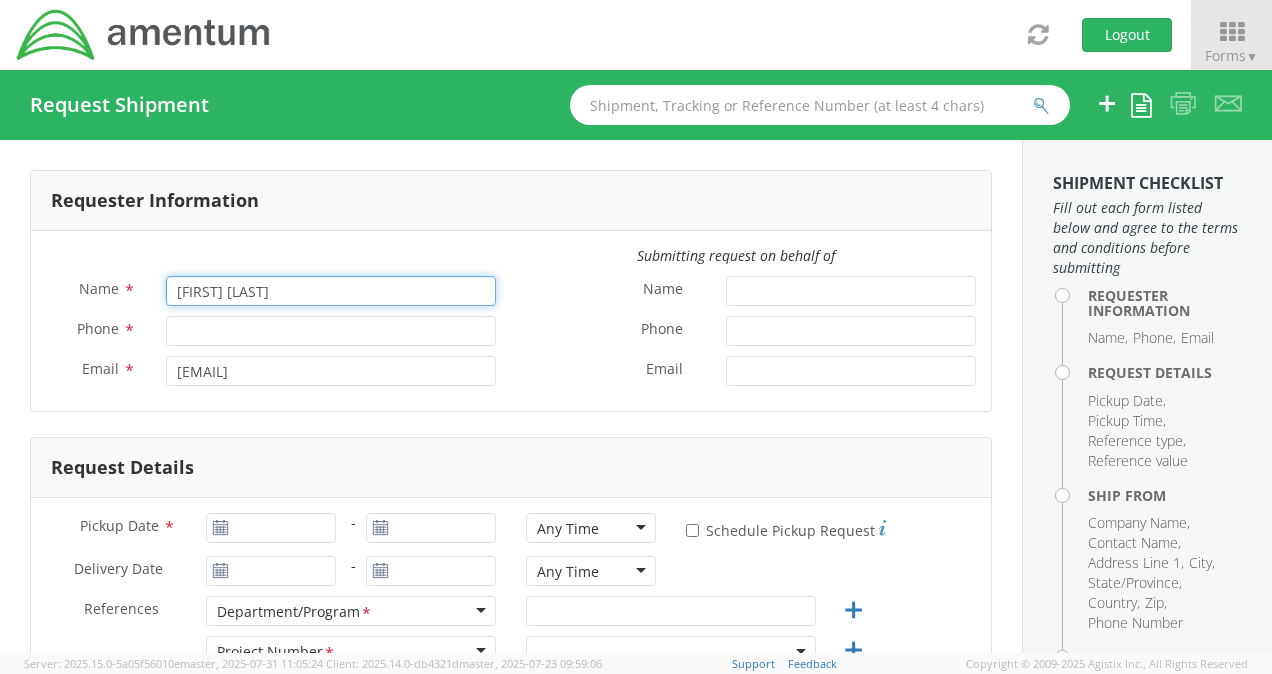 click on "[FIRST] [LAST]" at bounding box center (331, 291) 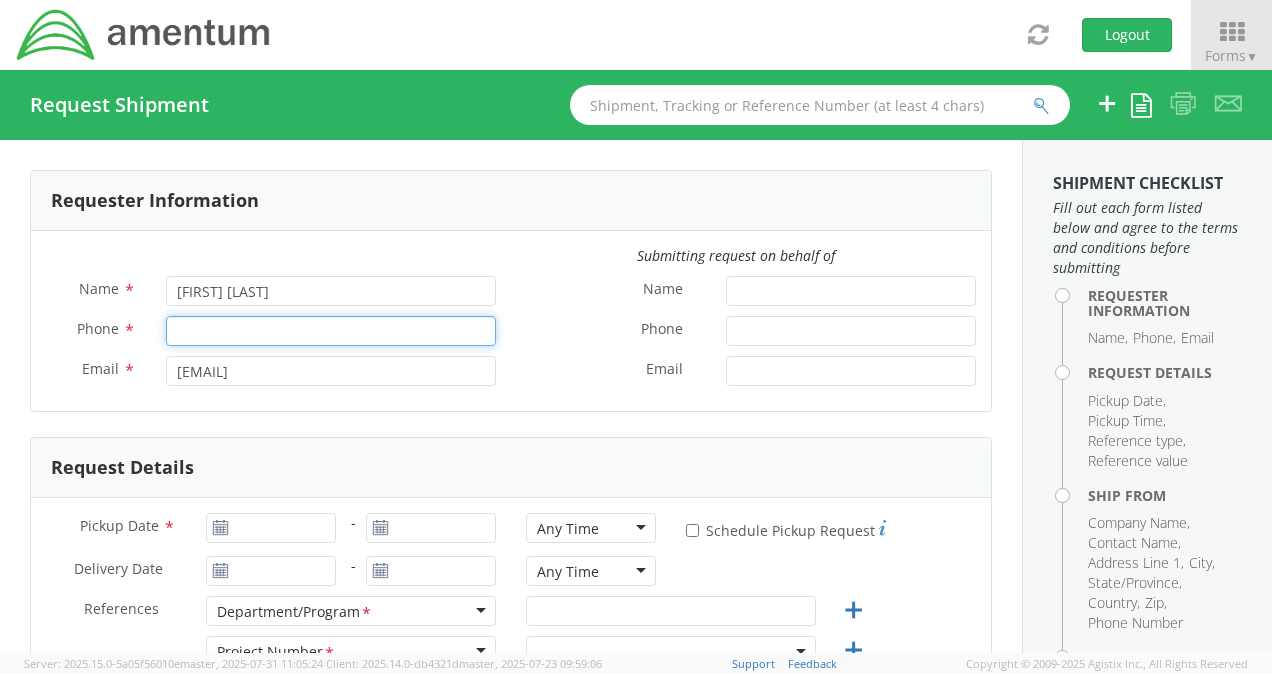 click on "Phone        *" at bounding box center (331, 331) 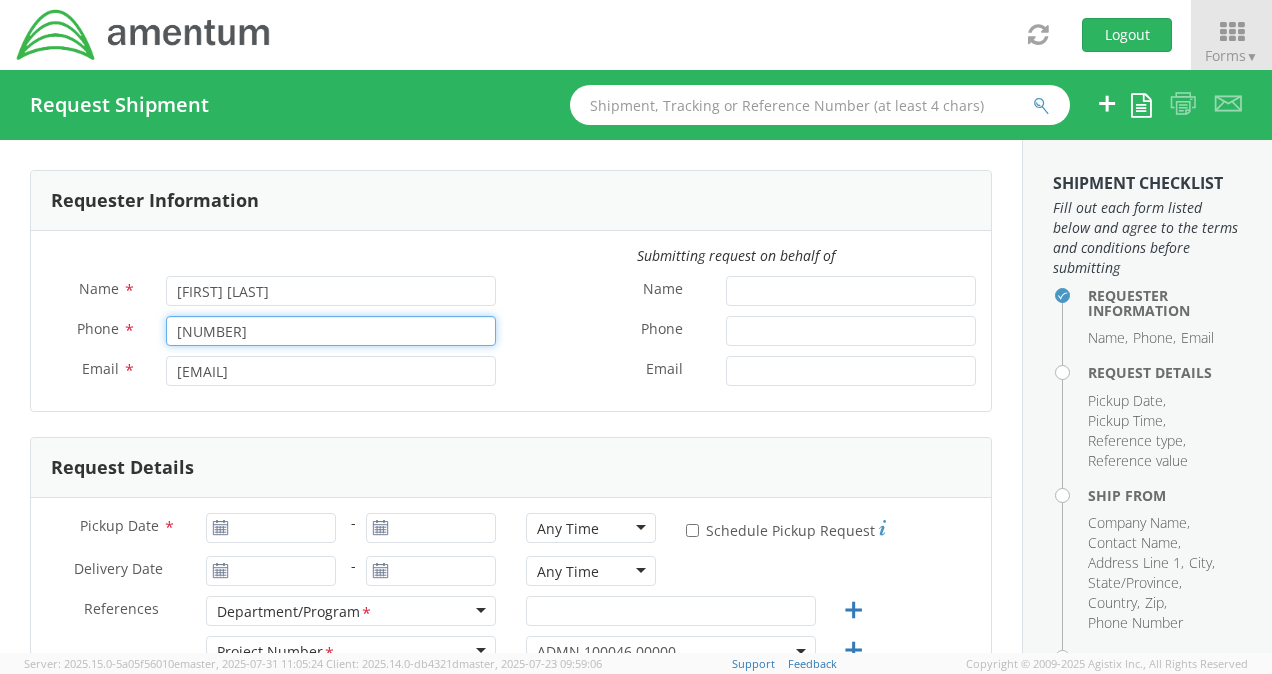 type on "[NUMBER]" 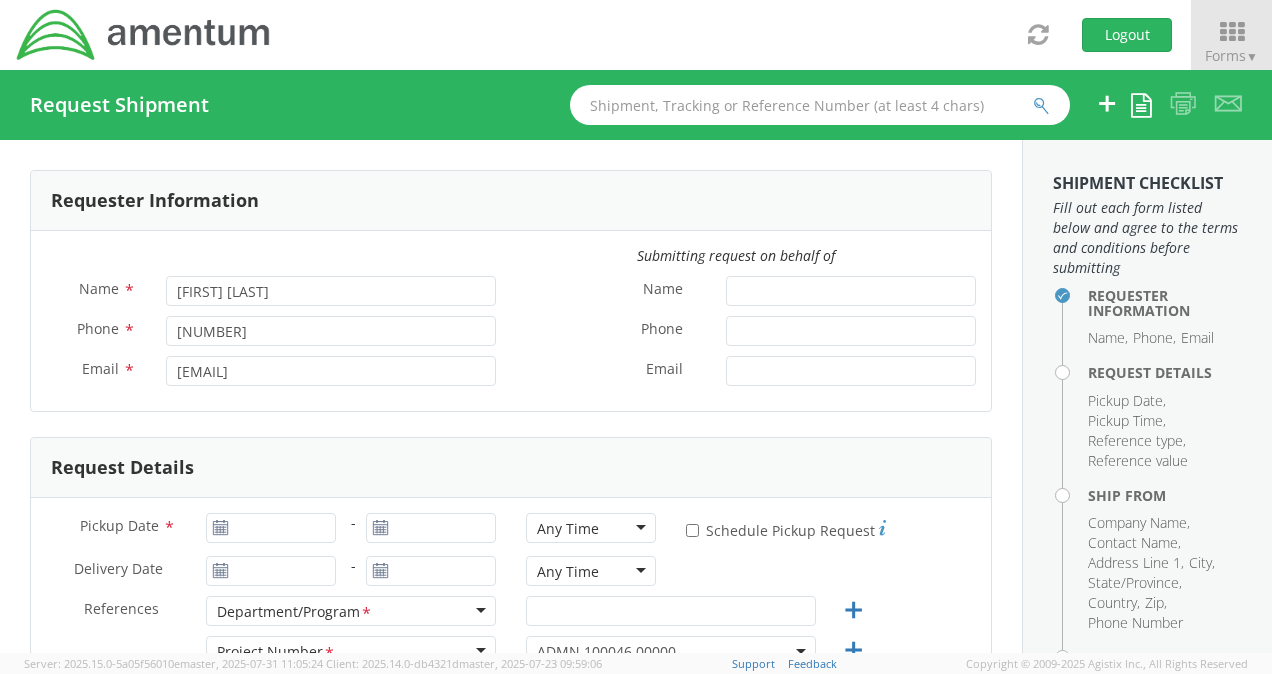 click on "Phone        *" at bounding box center [611, 329] 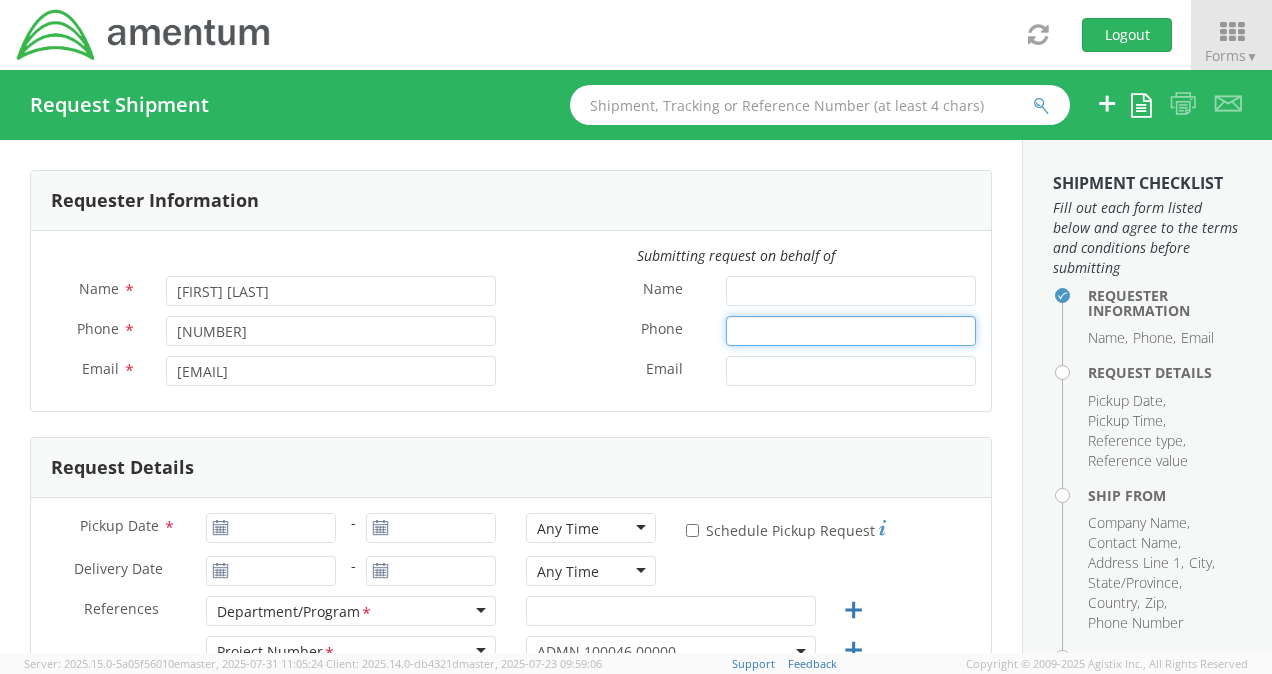 click on "Phone        *" at bounding box center (851, 331) 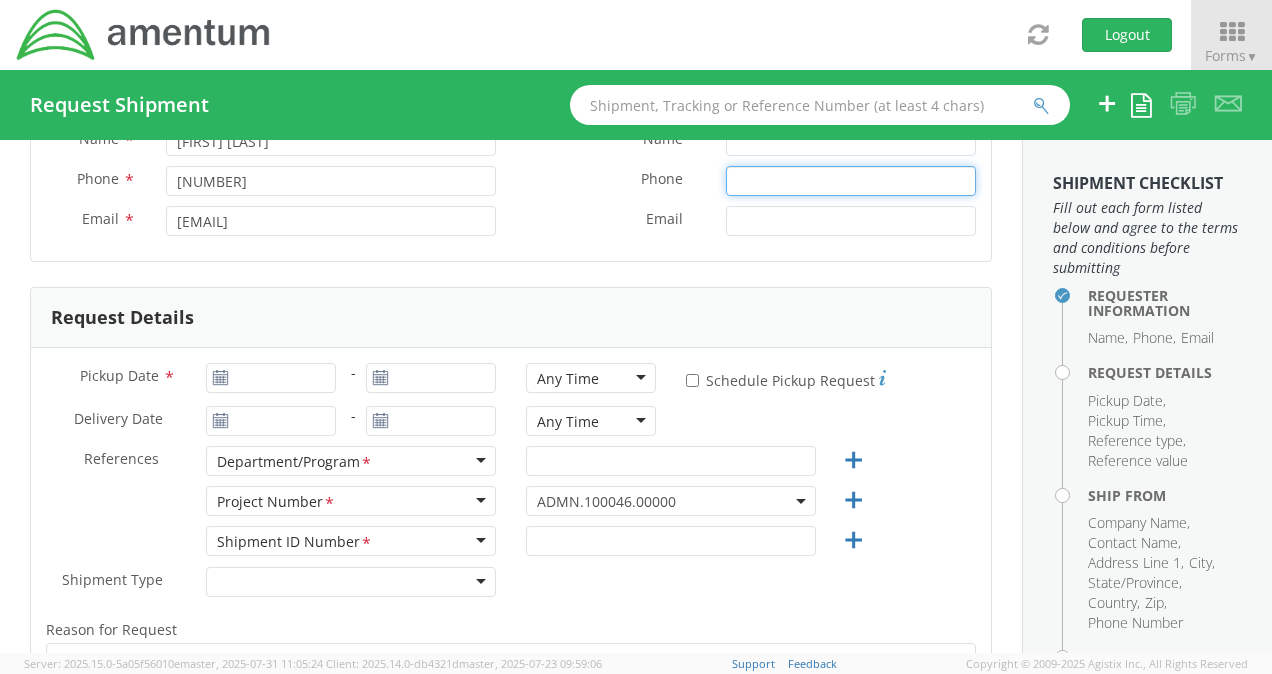 scroll, scrollTop: 168, scrollLeft: 0, axis: vertical 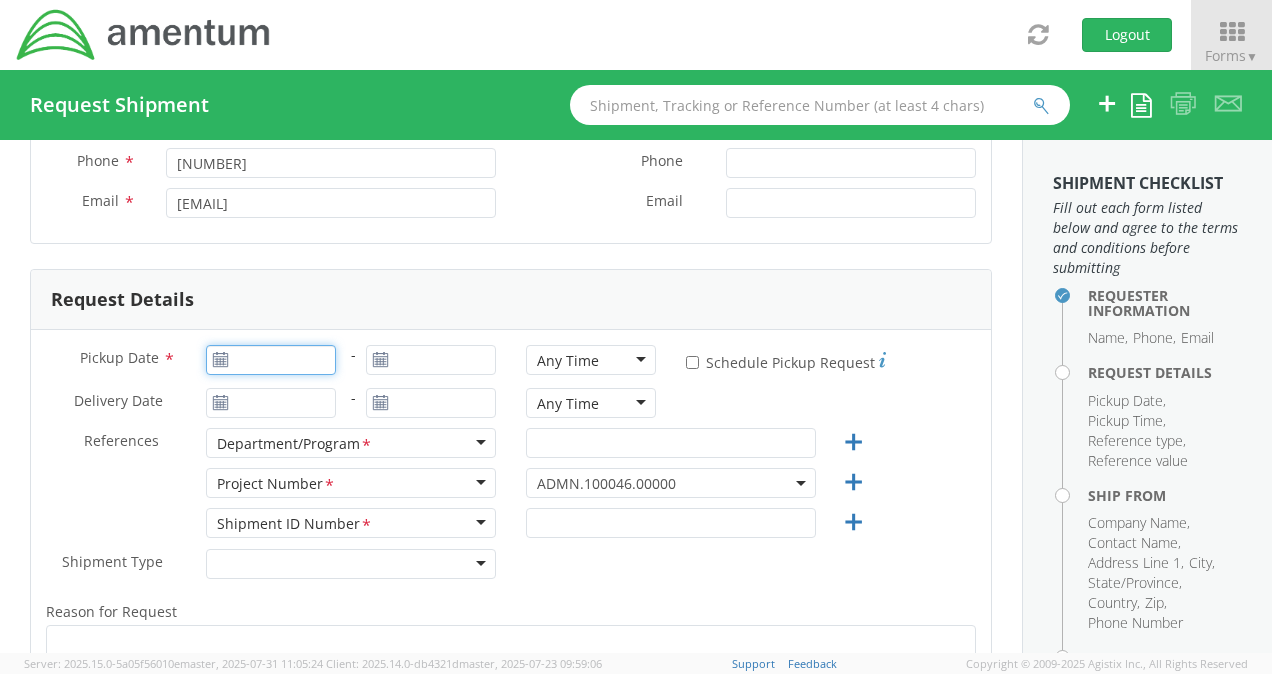 click on "Pickup Date        *" at bounding box center [271, 360] 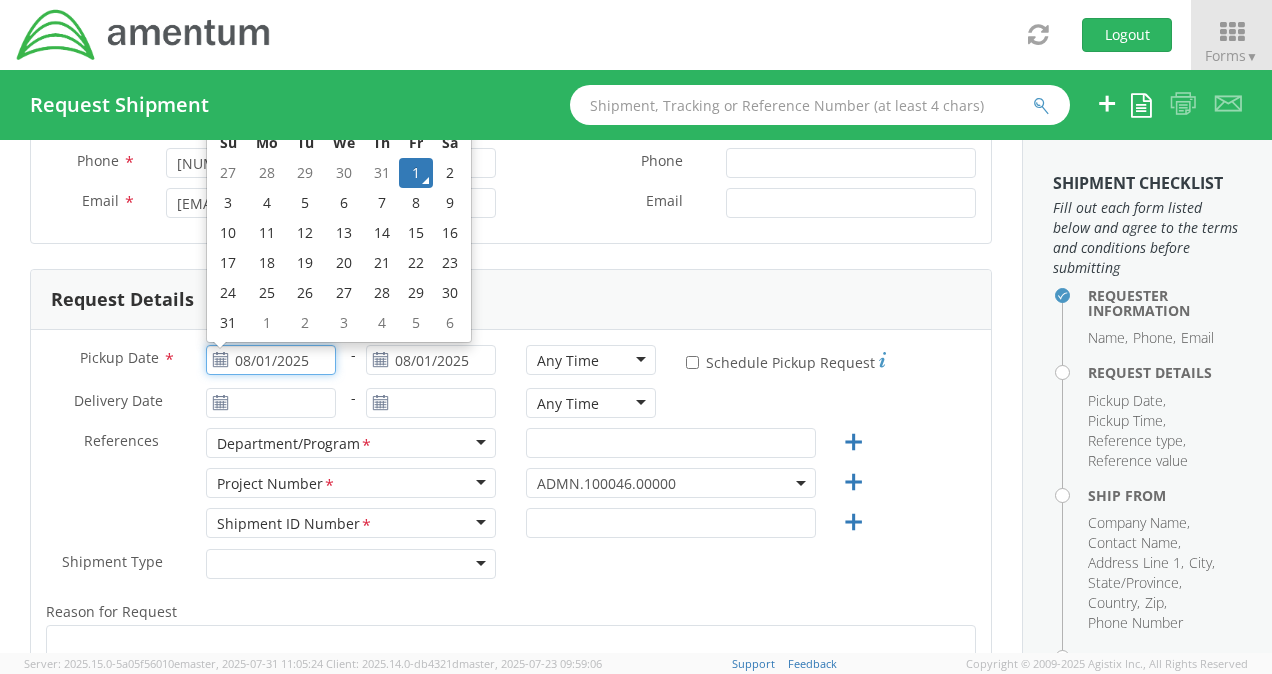 click on "1" at bounding box center [416, 173] 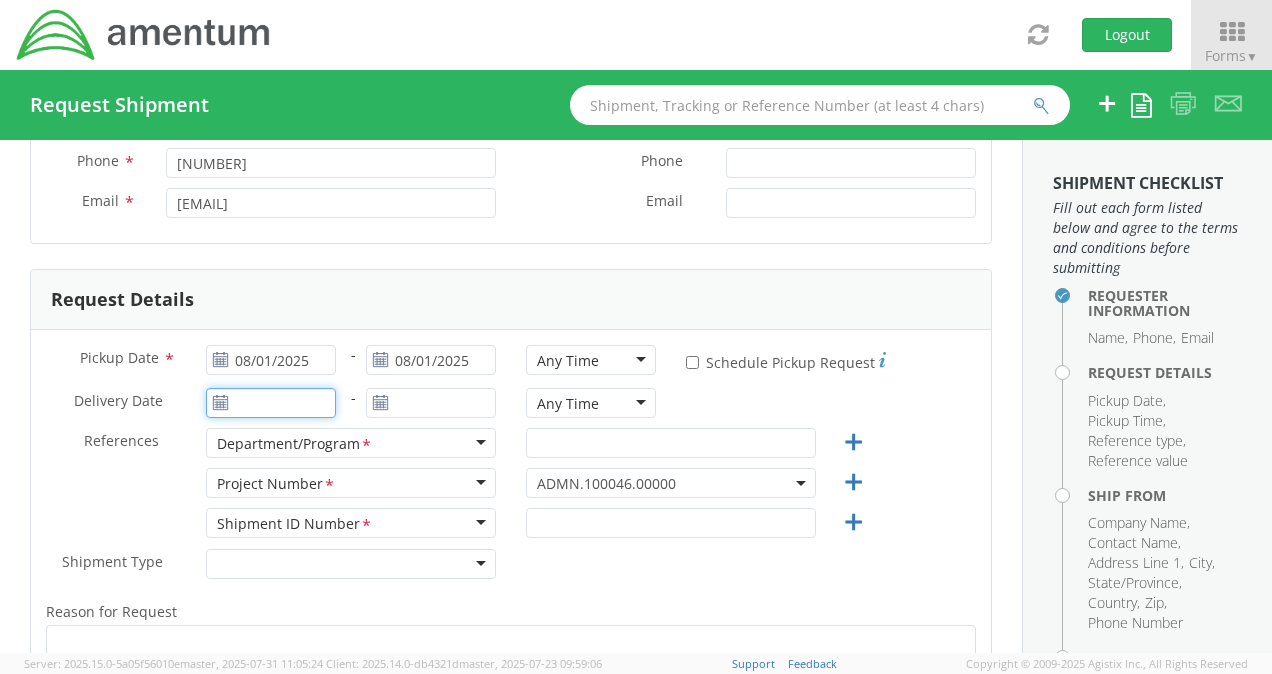 click on "Delivery Date        *" at bounding box center [271, 403] 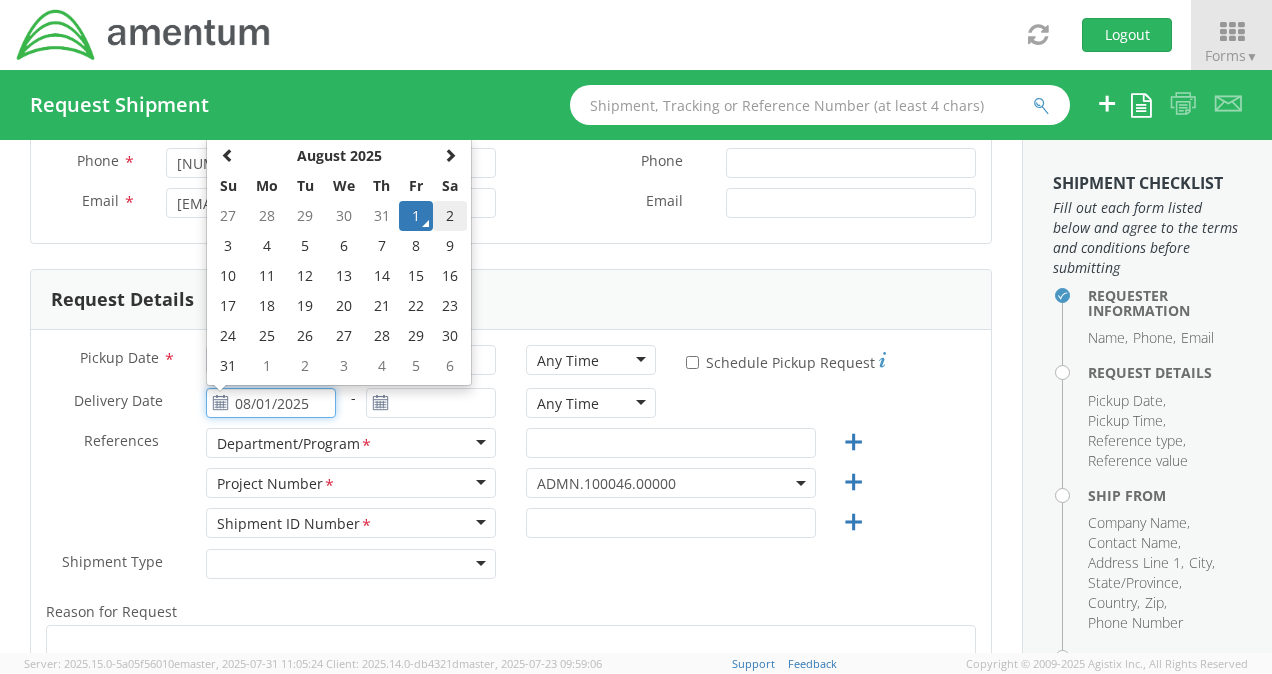 click on "2" at bounding box center (450, 216) 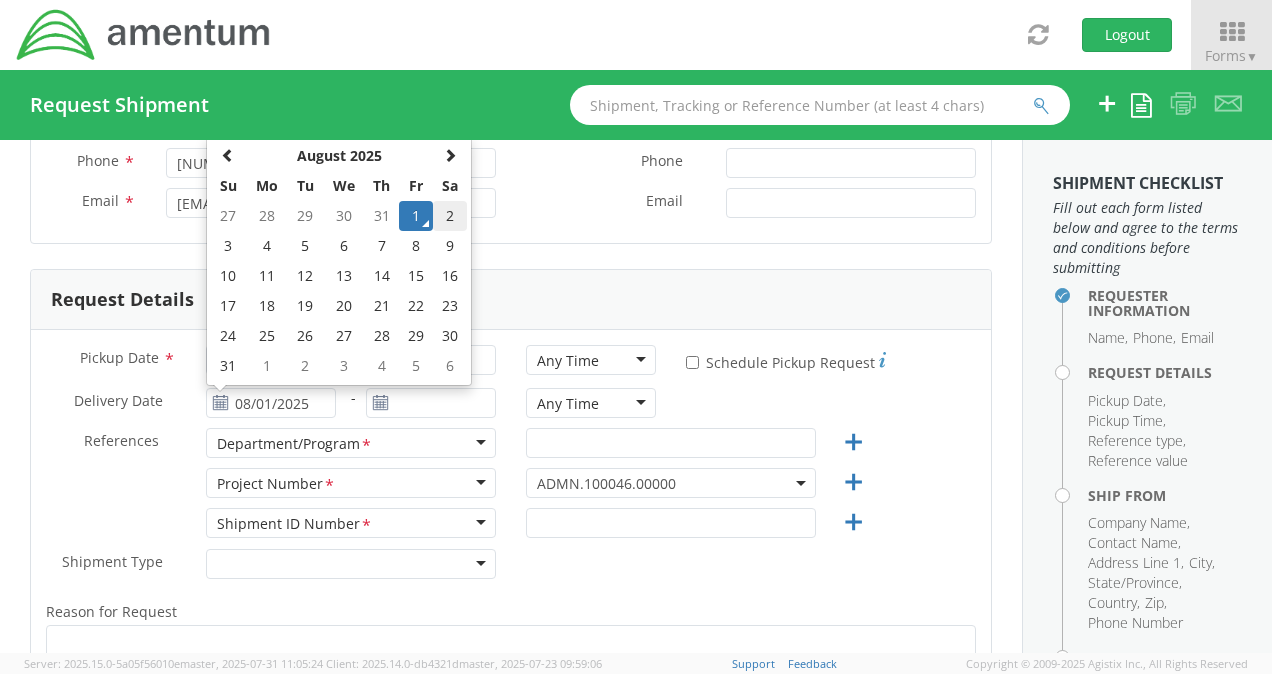 type on "08/02/2025" 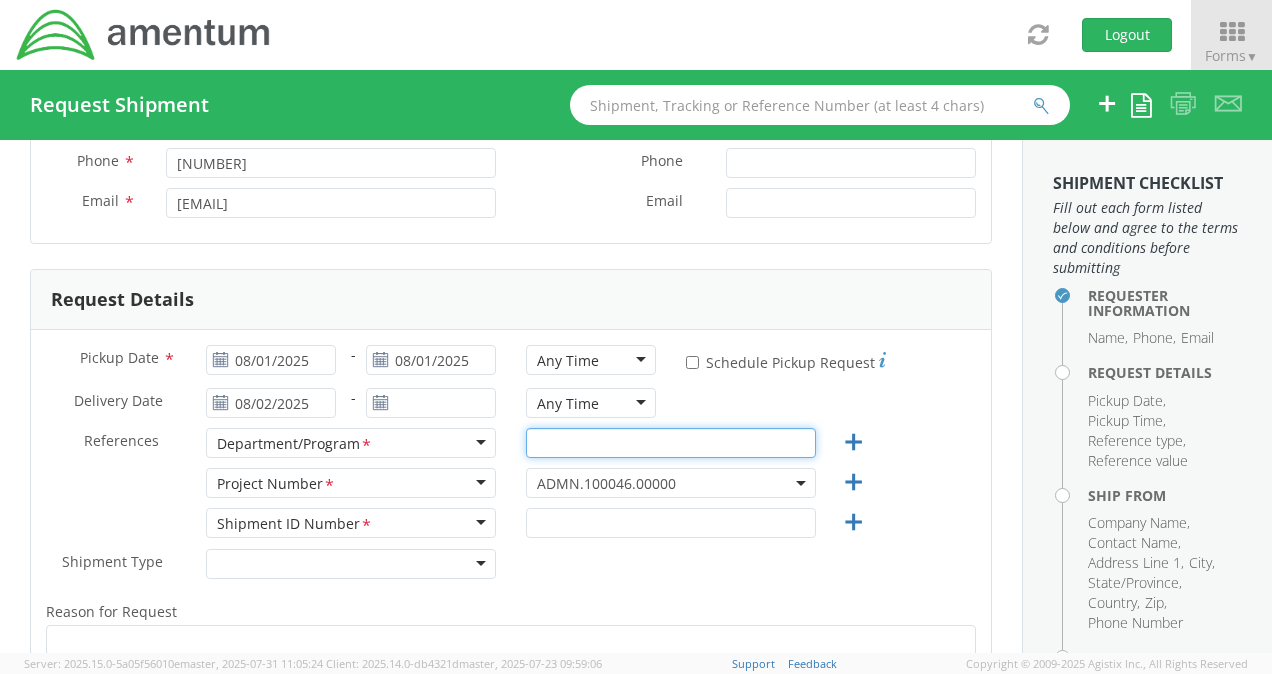 click at bounding box center (671, 443) 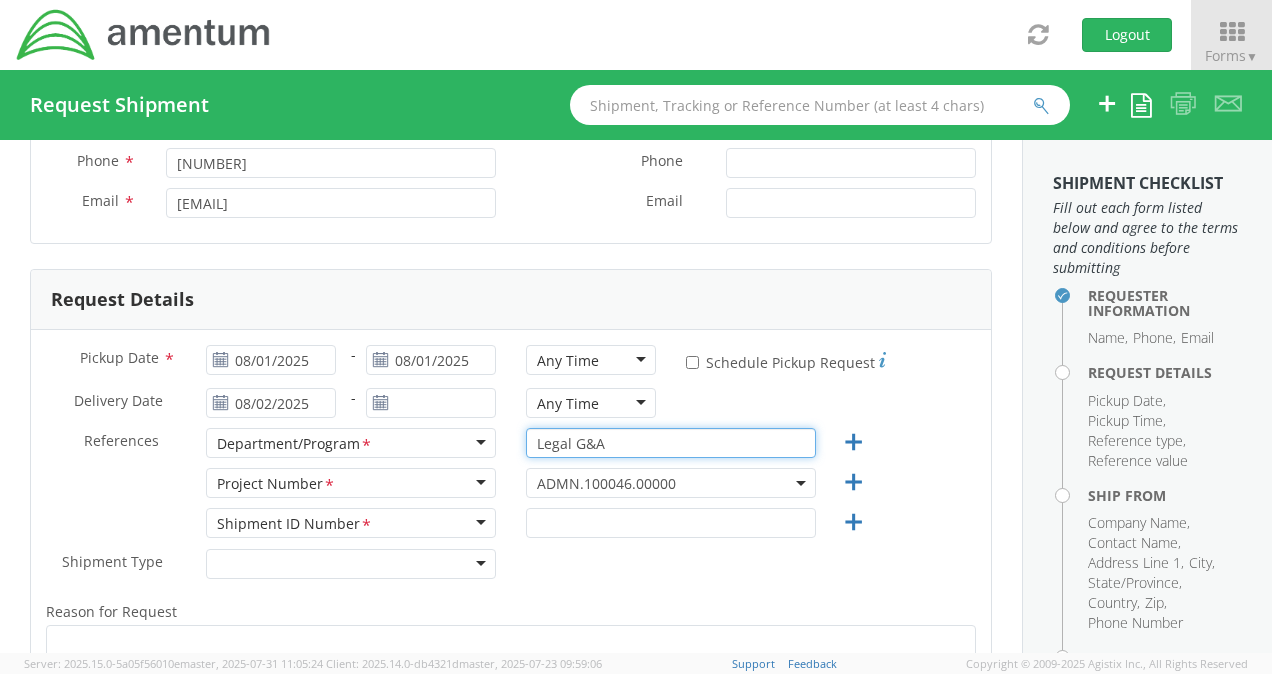 type on "Legal G&A" 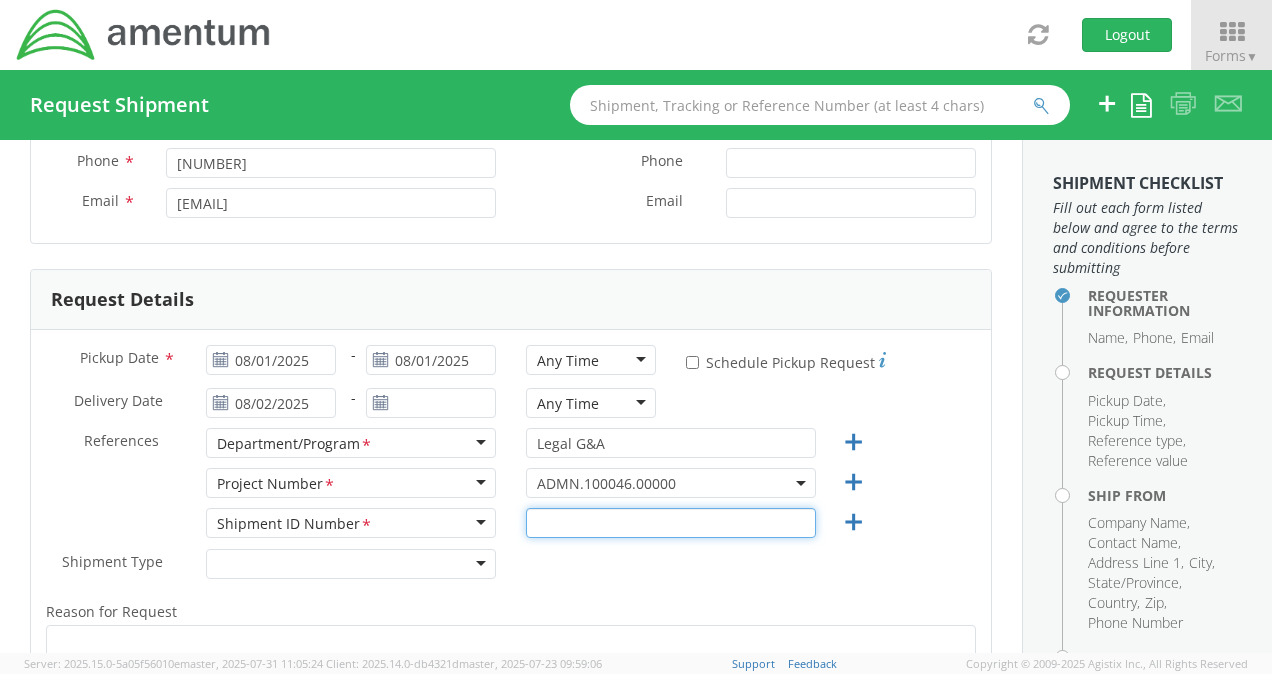 click at bounding box center [671, 523] 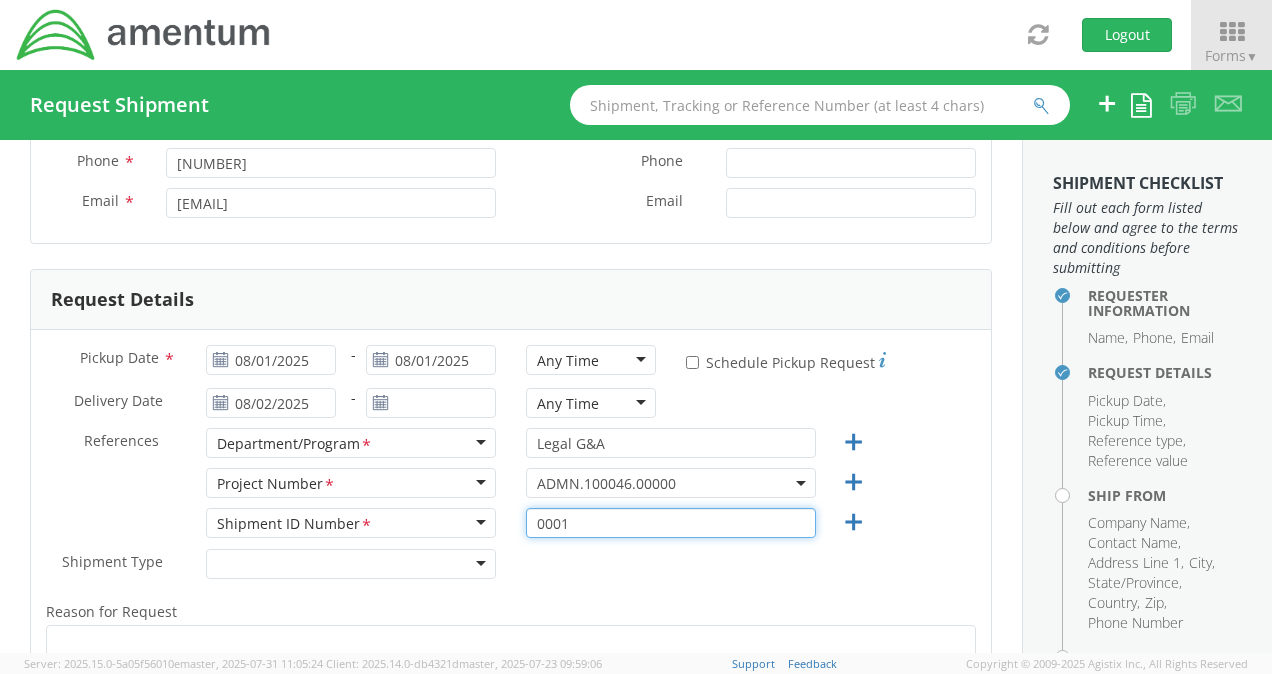 type on "0001" 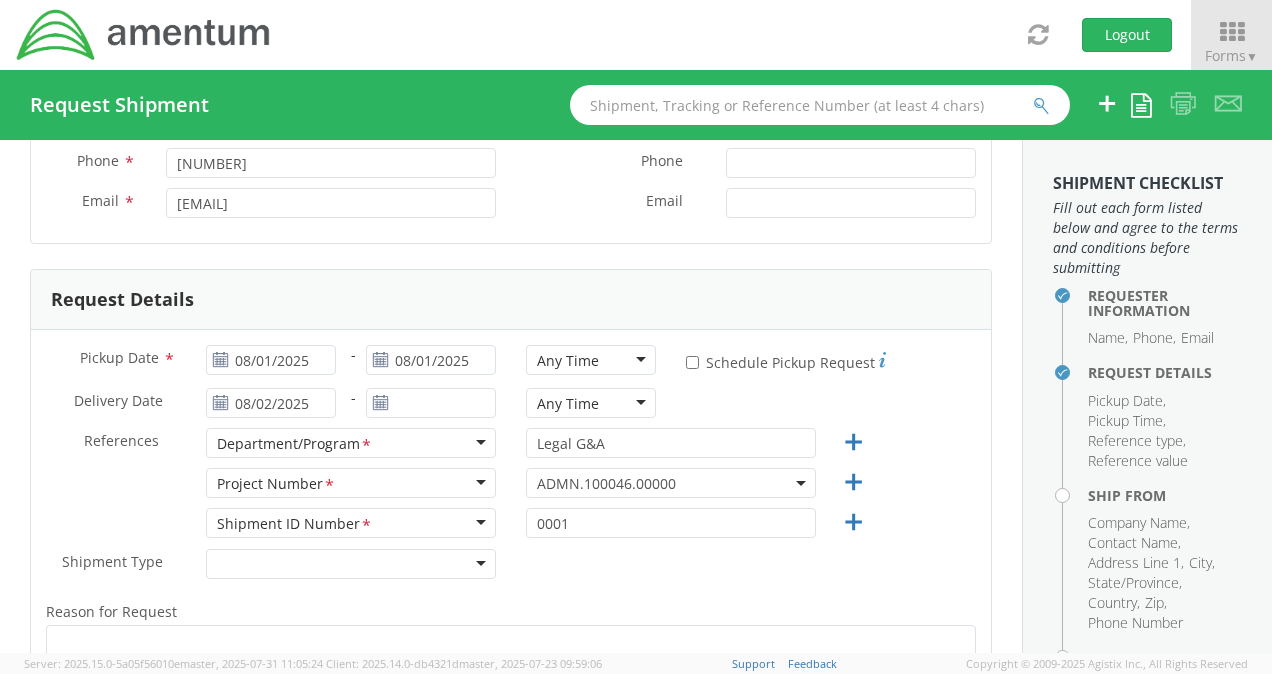 click on "Shipment Type        *             Batch Regular" at bounding box center [511, 569] 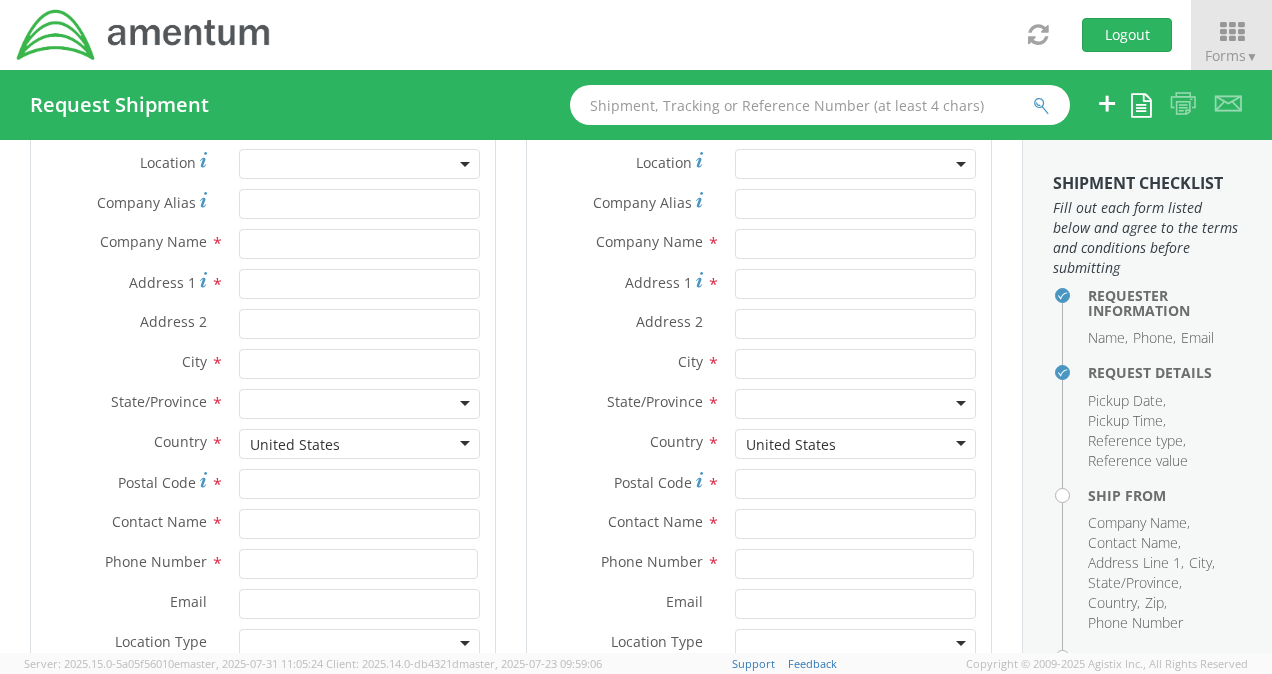 scroll, scrollTop: 976, scrollLeft: 0, axis: vertical 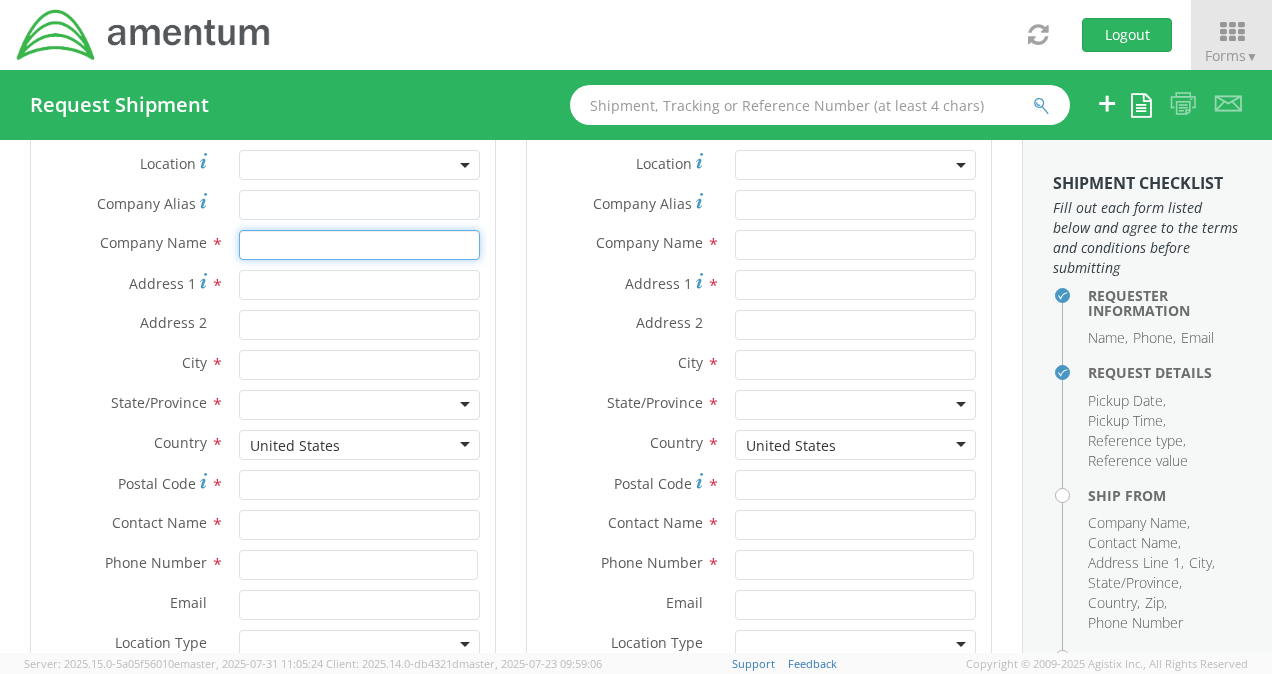 click at bounding box center (359, 245) 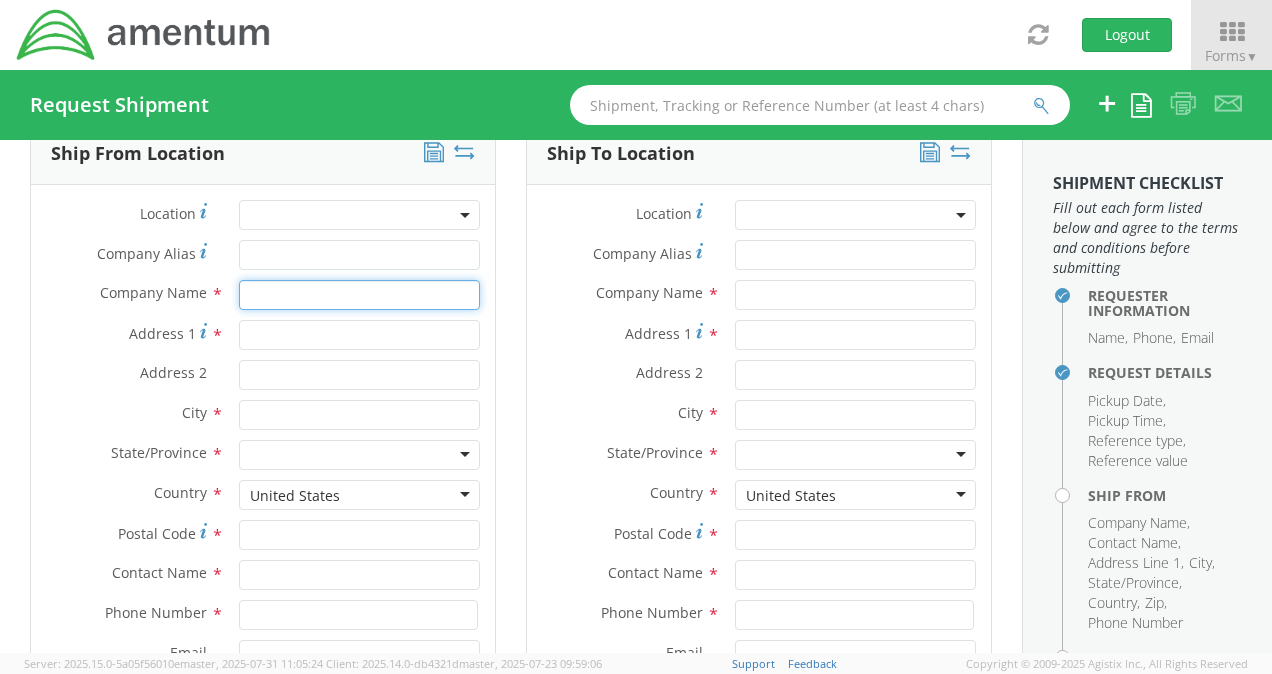 scroll, scrollTop: 928, scrollLeft: 0, axis: vertical 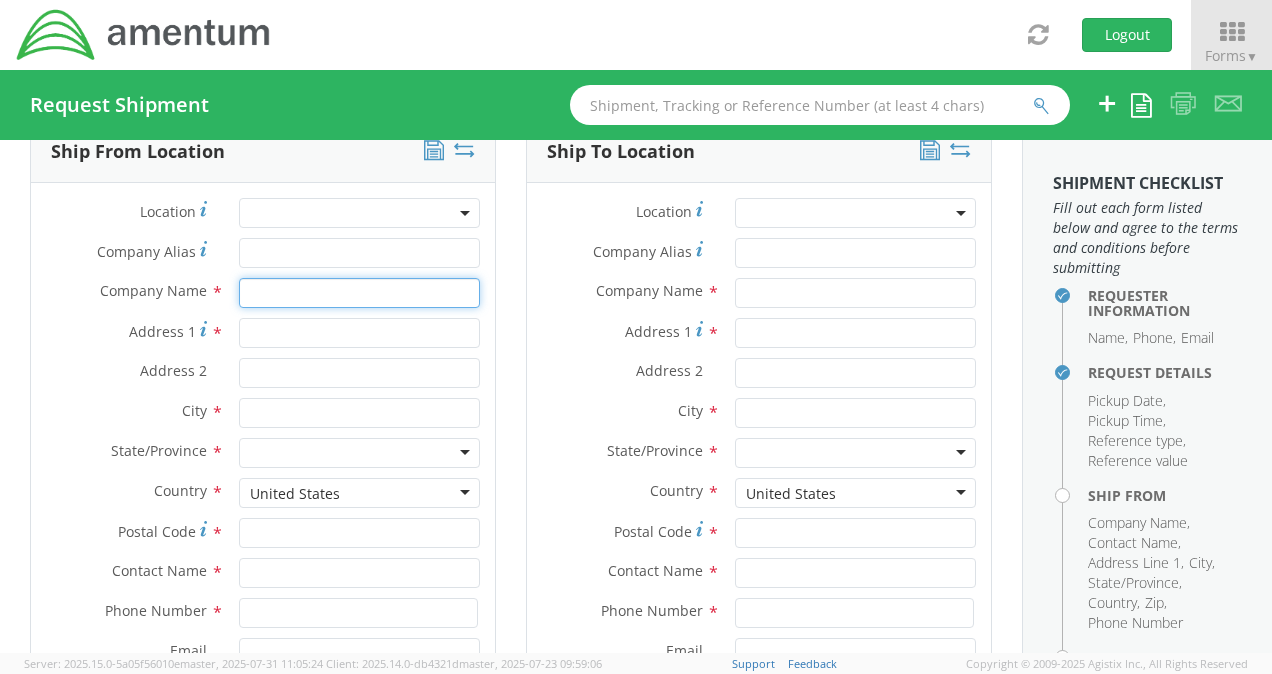 click at bounding box center (359, 293) 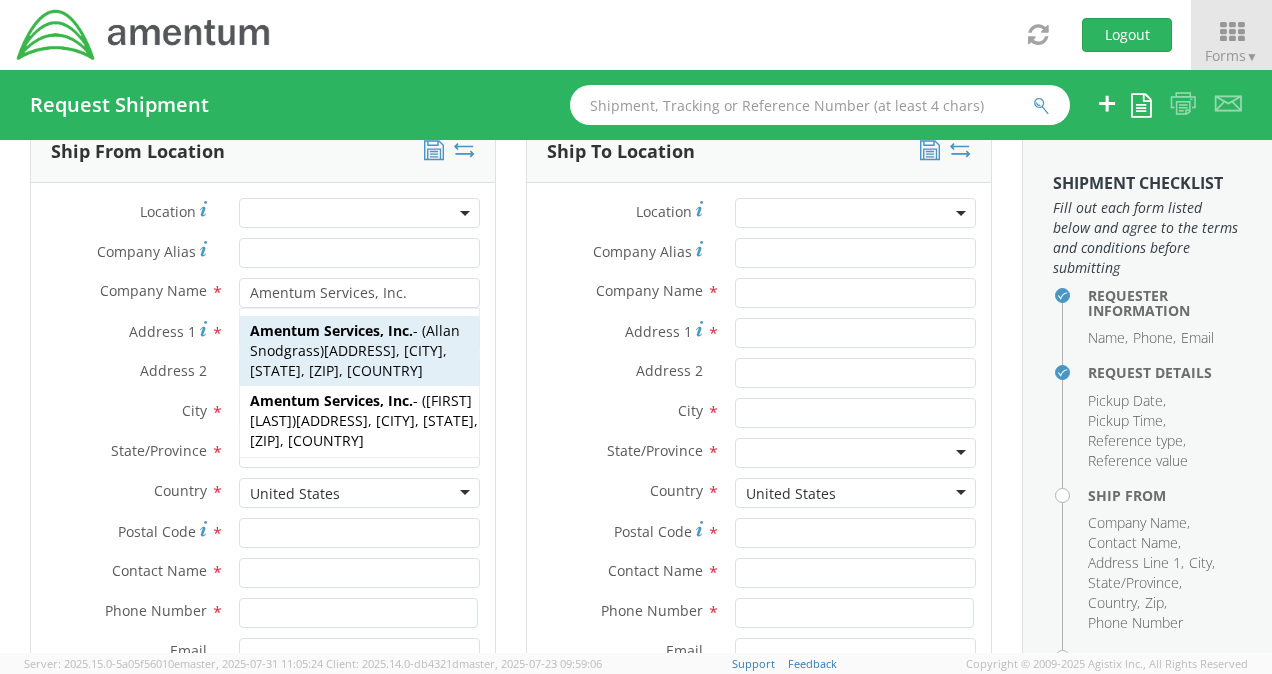 type on "Amentum Services, Inc." 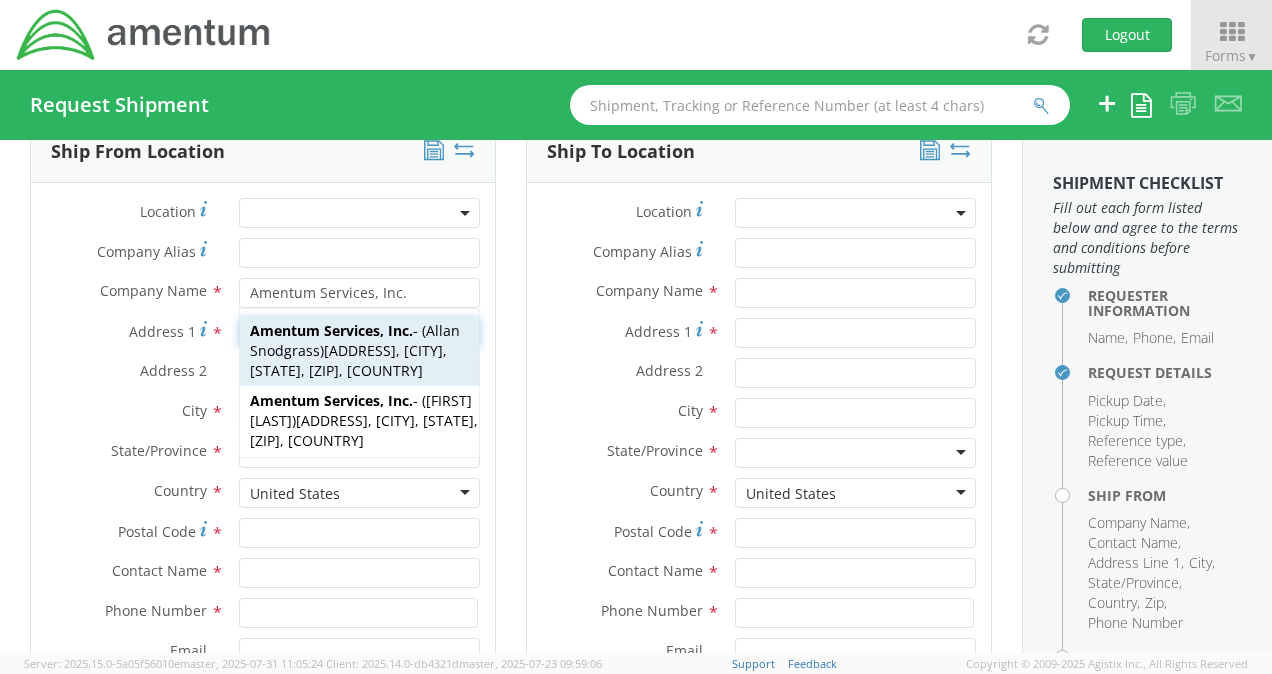 type on "[NUMBER] [STREET]" 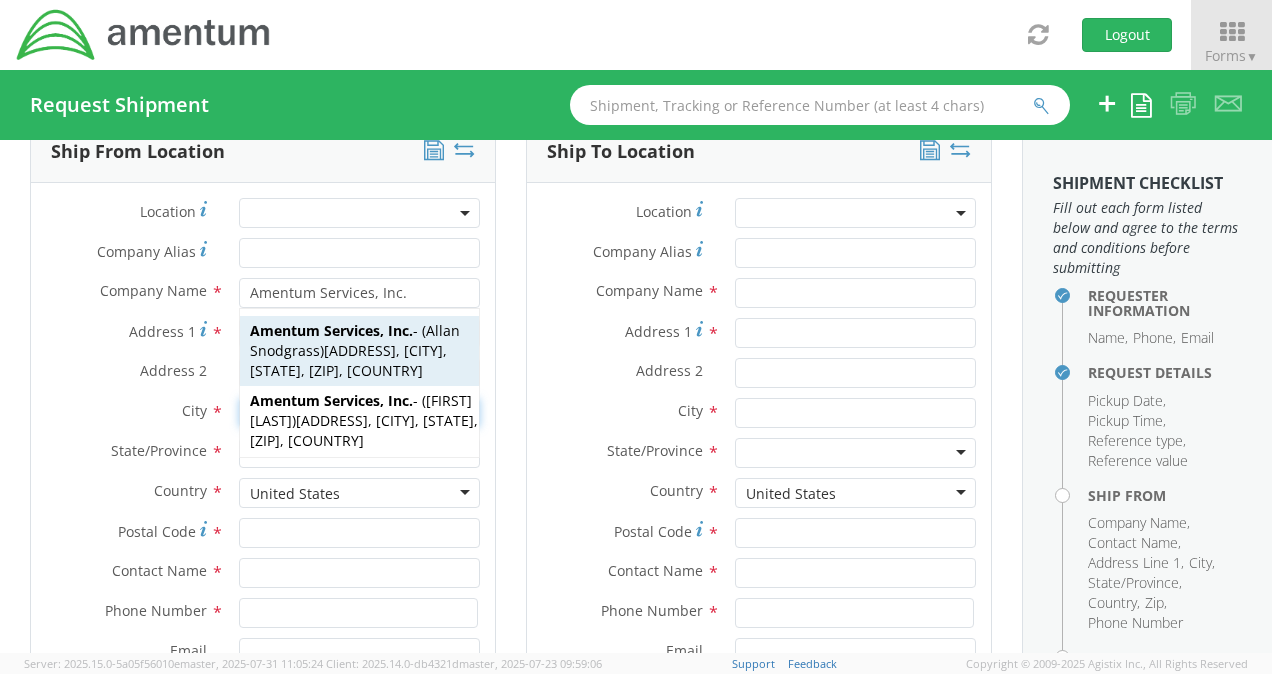 type on "[CITY]" 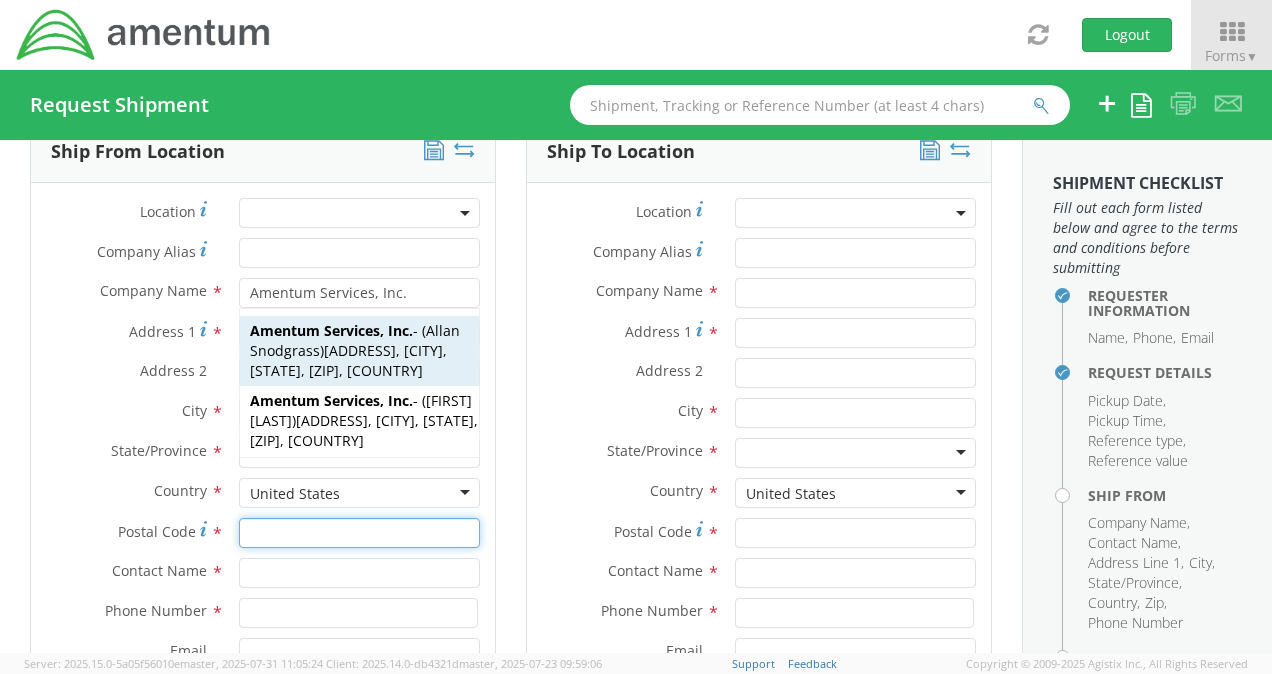 type on "[NUMBER]" 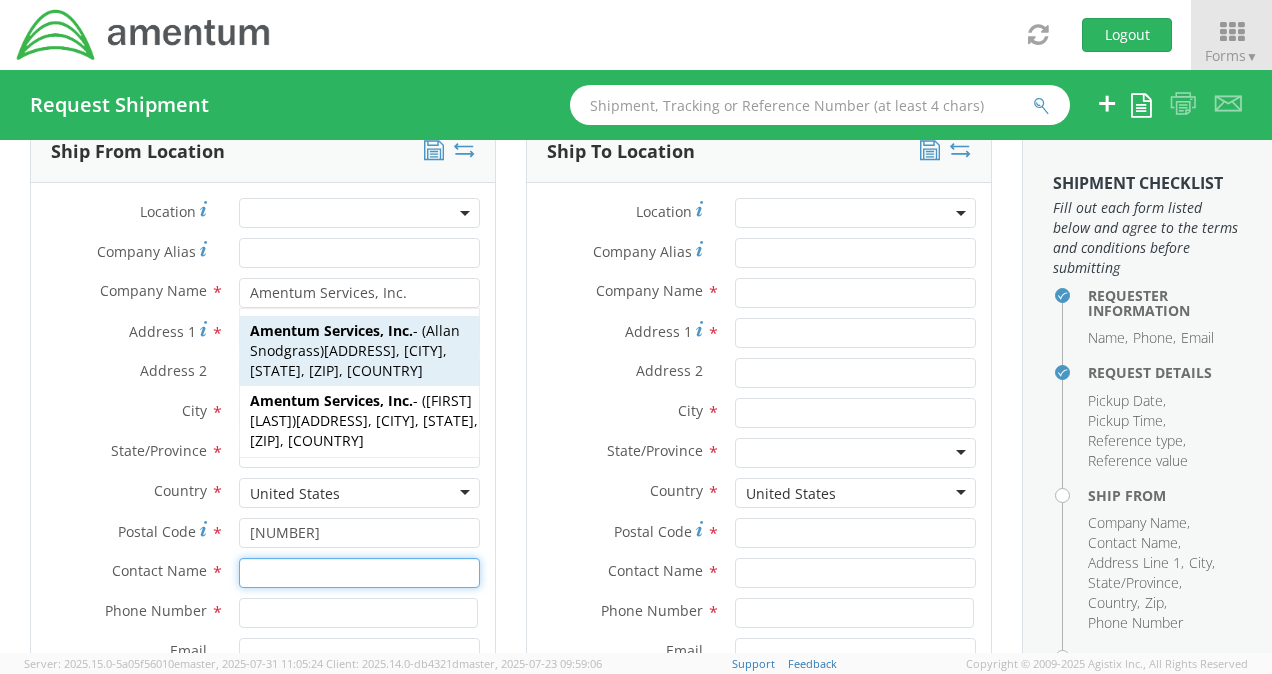 type on "[FIRST] [LAST]" 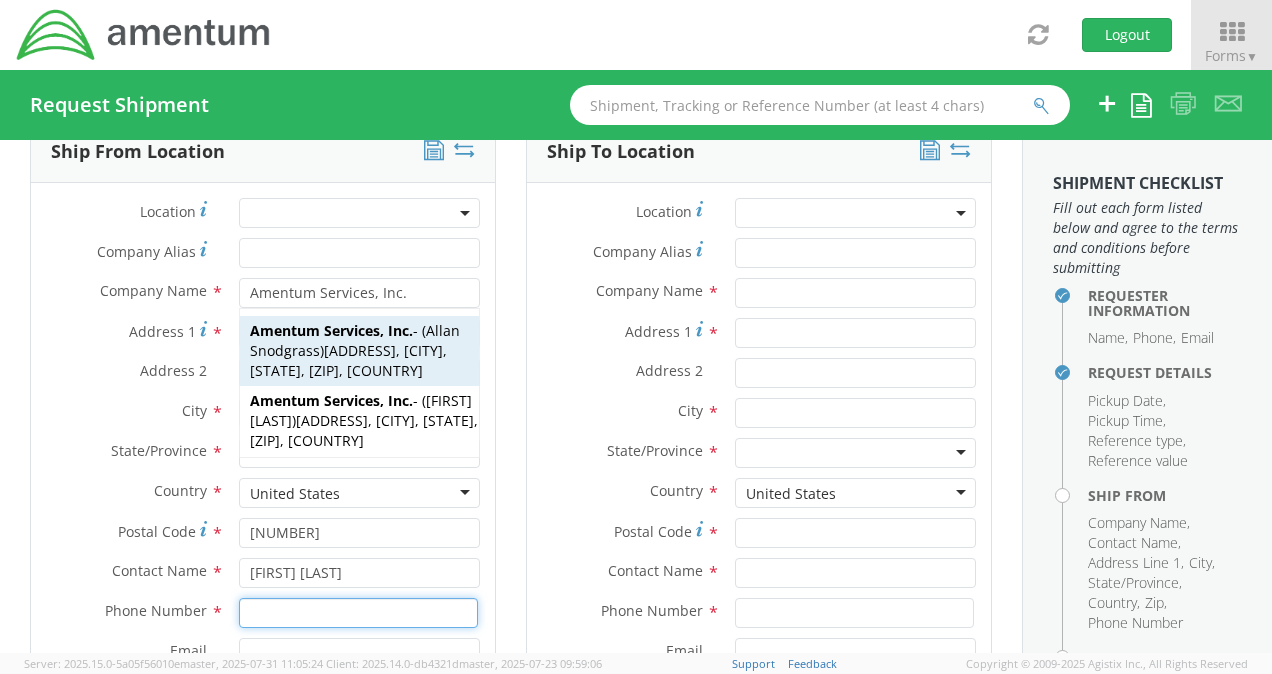 type on "[NUMBER]" 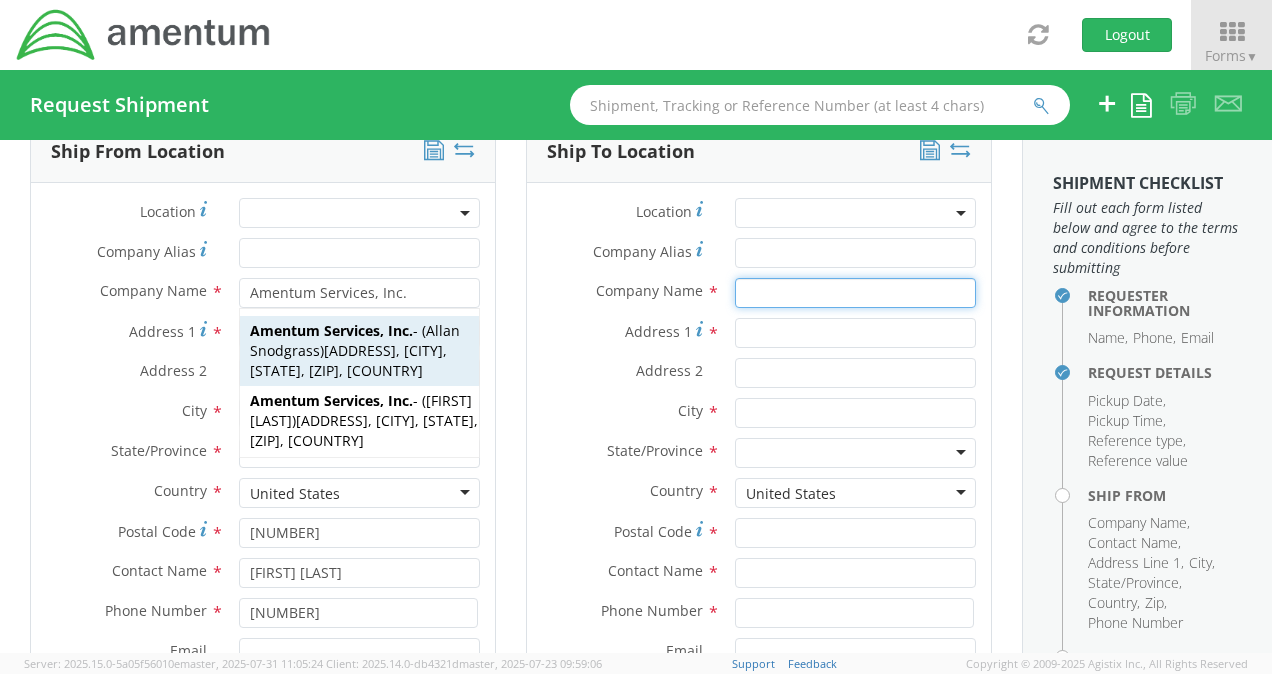 type on "[COMPANY]" 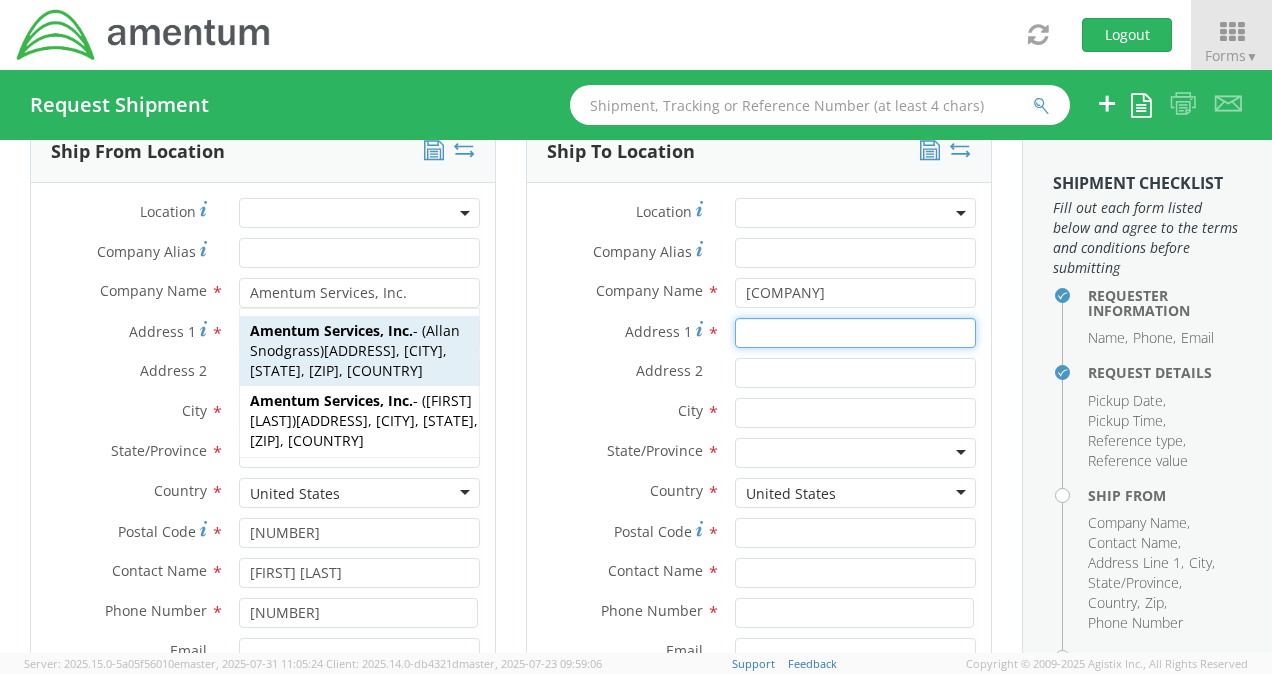 type on "[FIRST] [LAST] [STREET]" 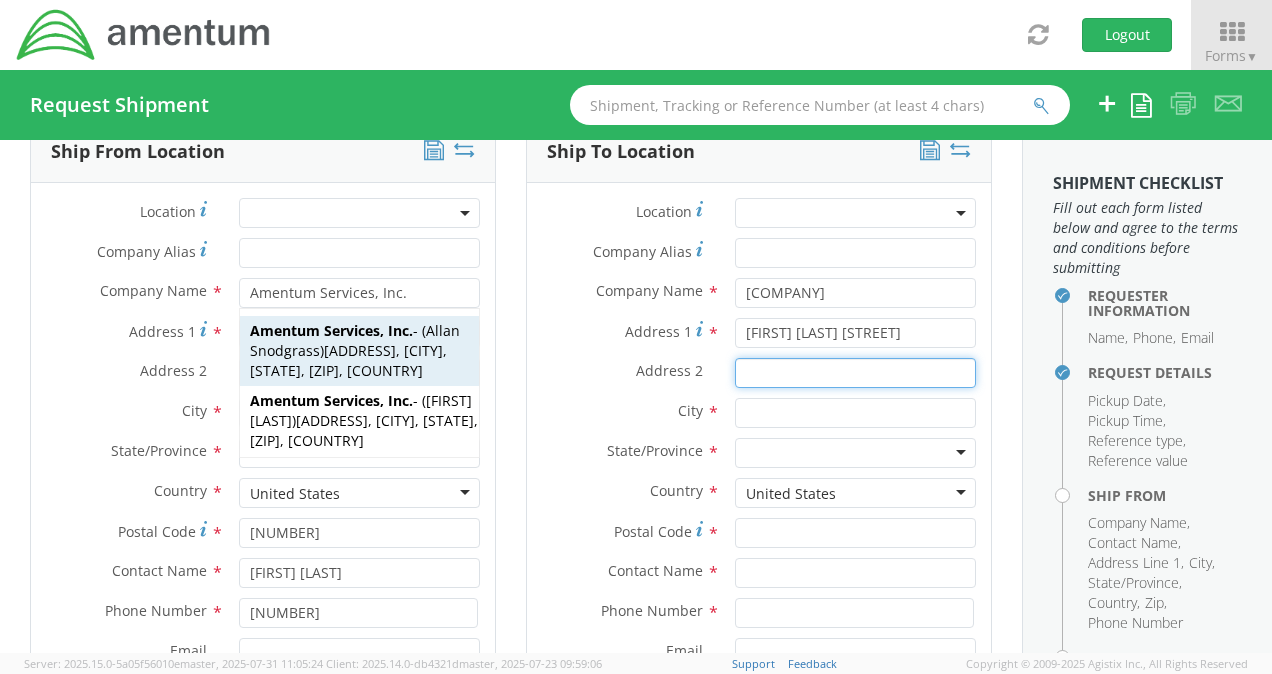 type on "[ADDRESS]" 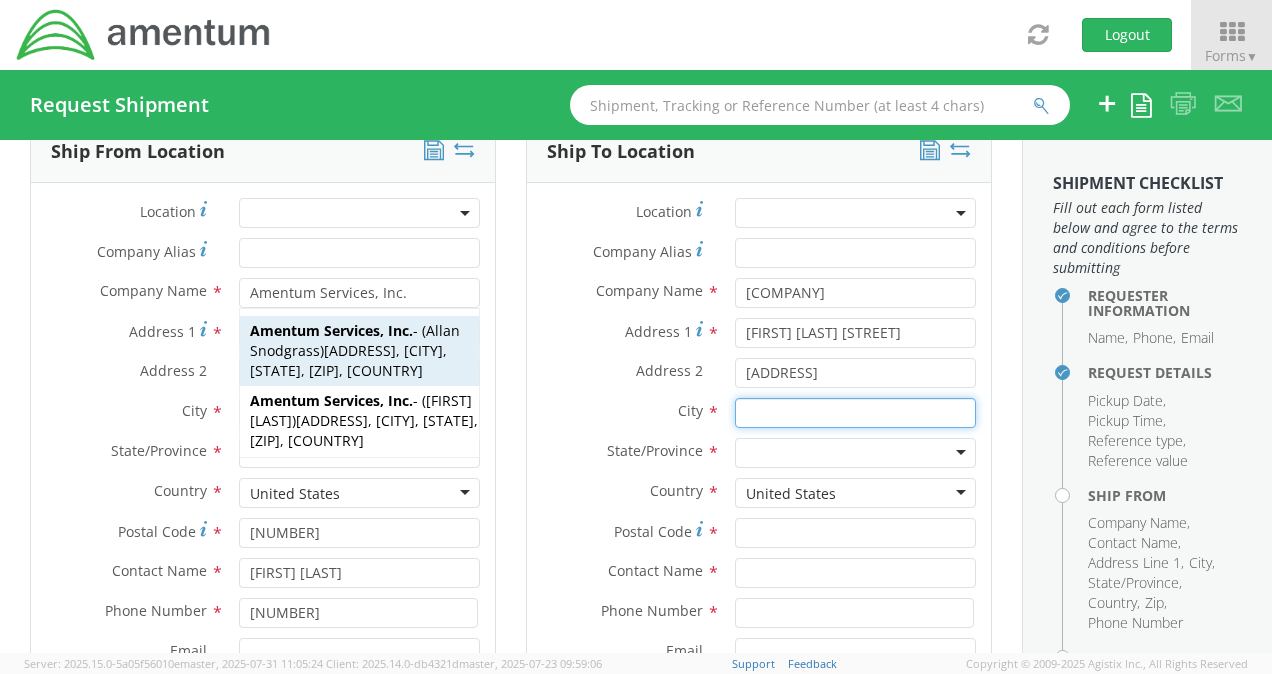 type on "Prishtina" 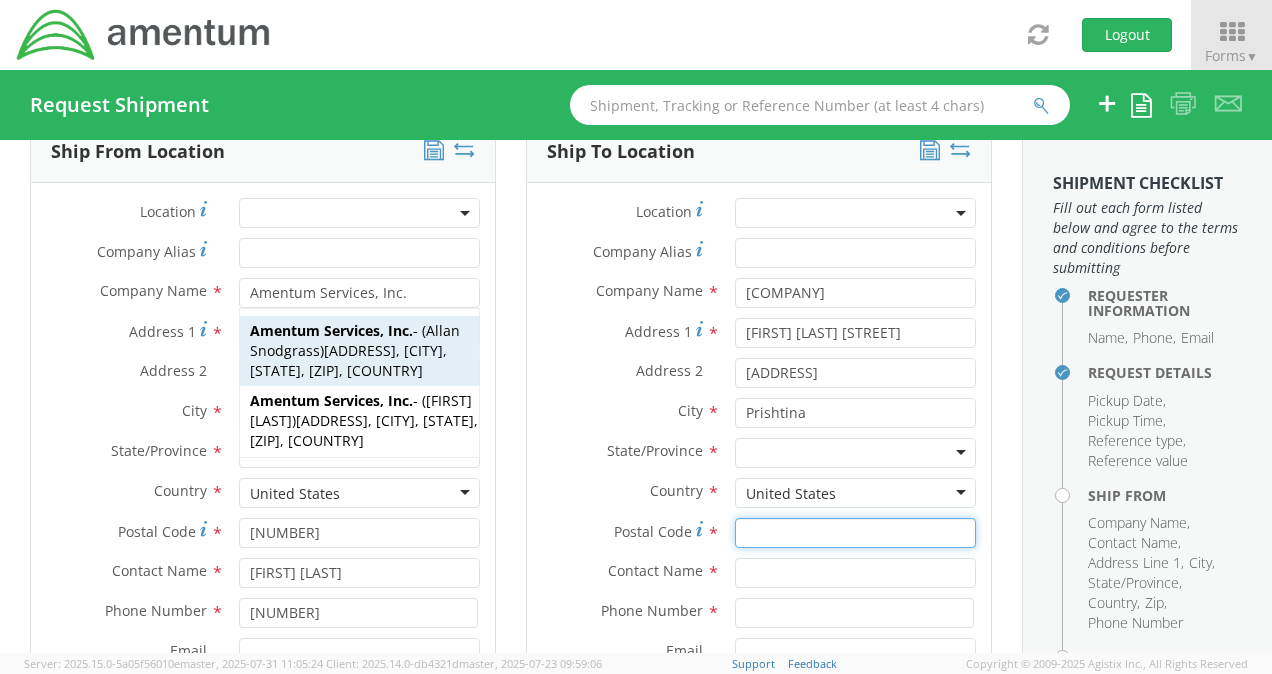 type on "10000" 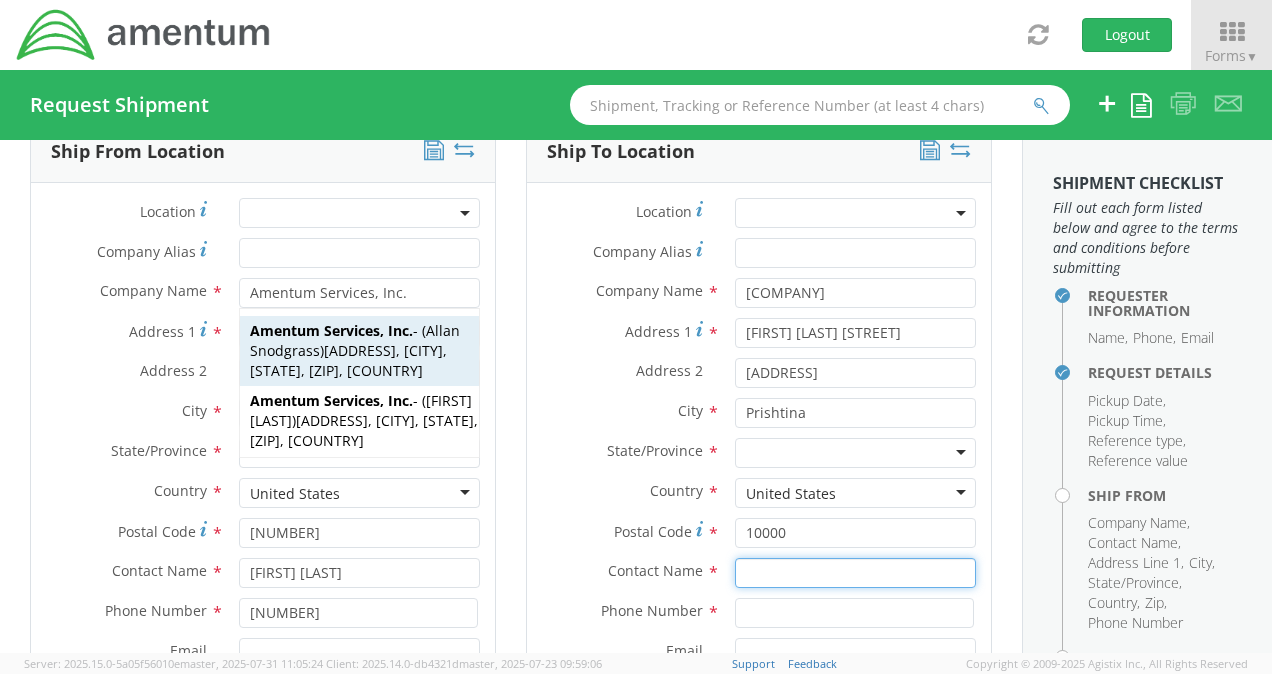 type on "C/O [FIRST] [LAST], [COMPANY]" 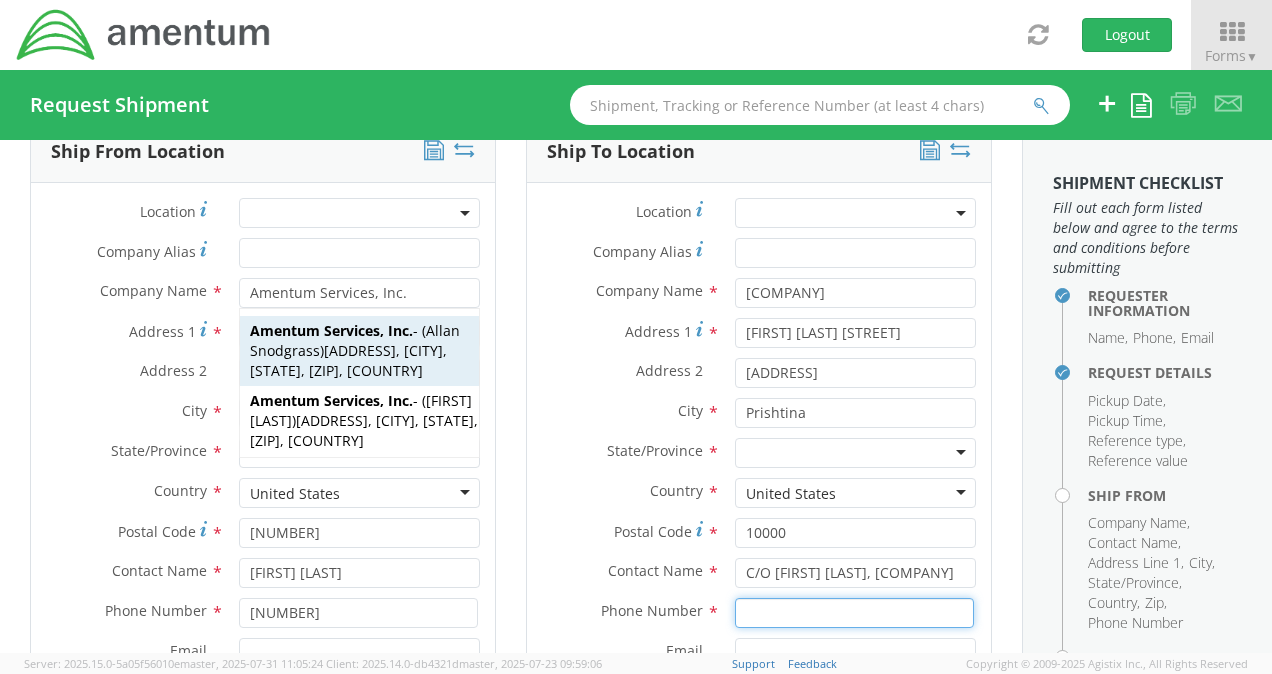 type on "[NUMBER]" 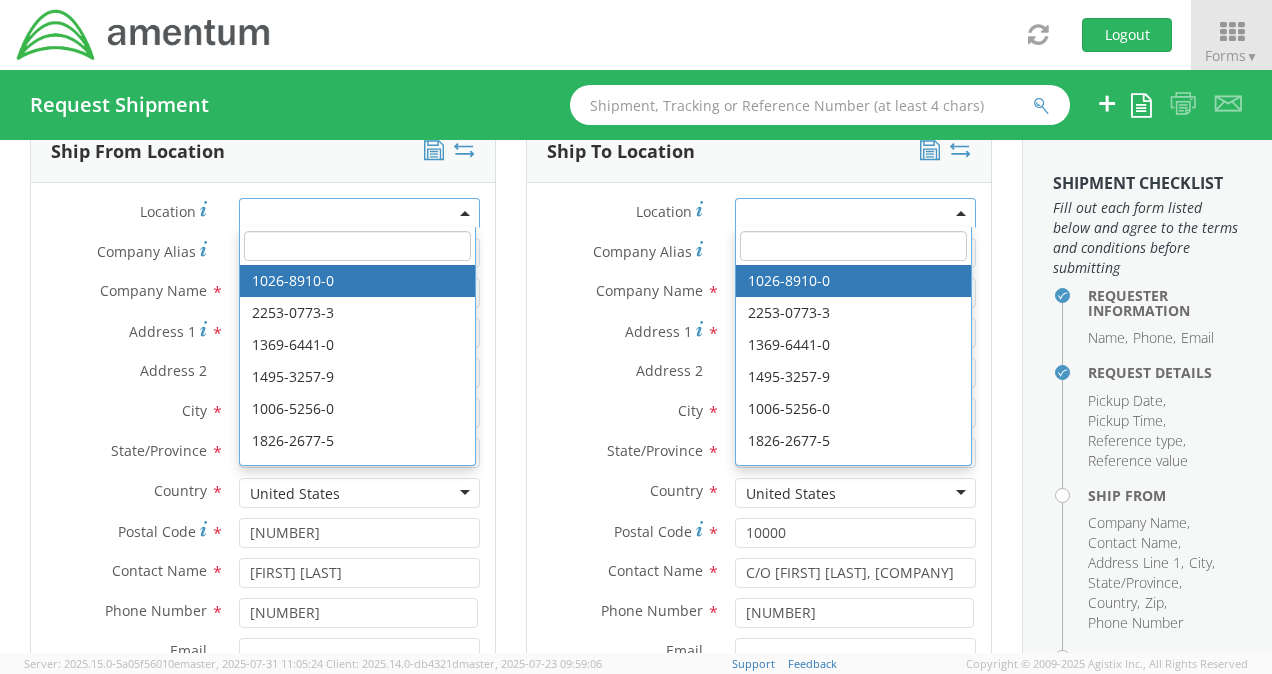 scroll, scrollTop: 1021, scrollLeft: 0, axis: vertical 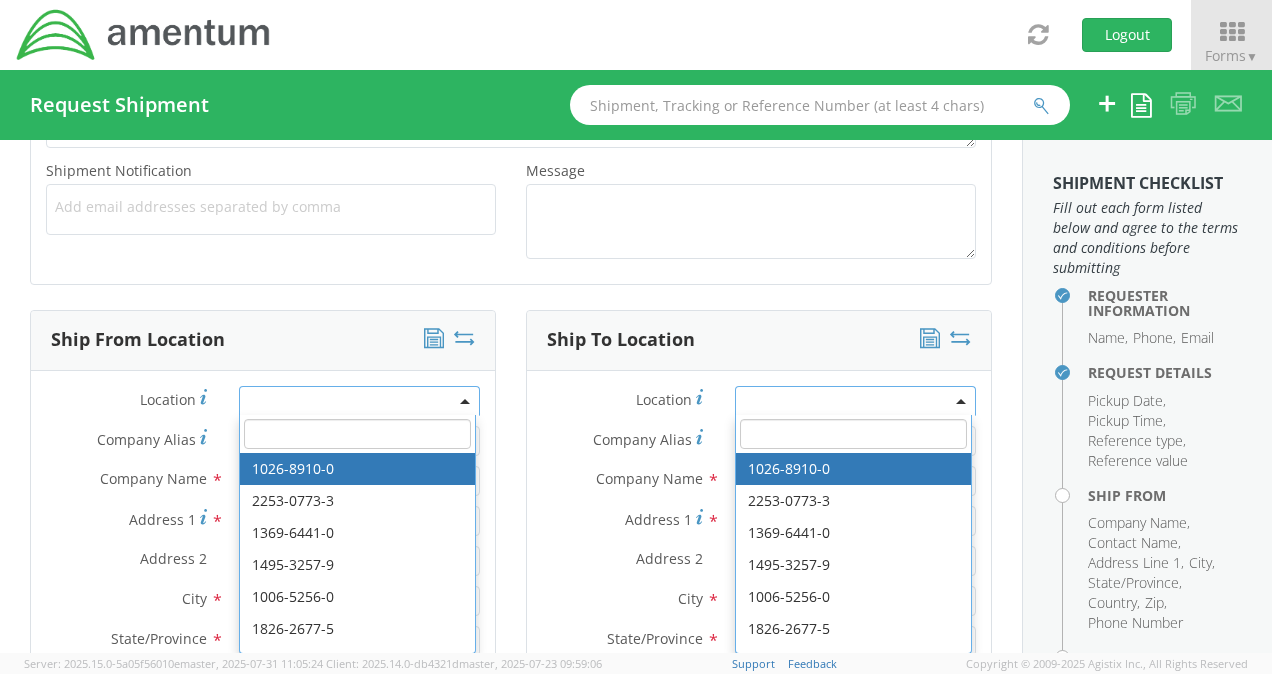 click on "Address 1 * [FIRST] [LAST] [STREET] Address 2 * [ADDRESS] City * [CITY] searching... State/Province *" at bounding box center (759, 647) 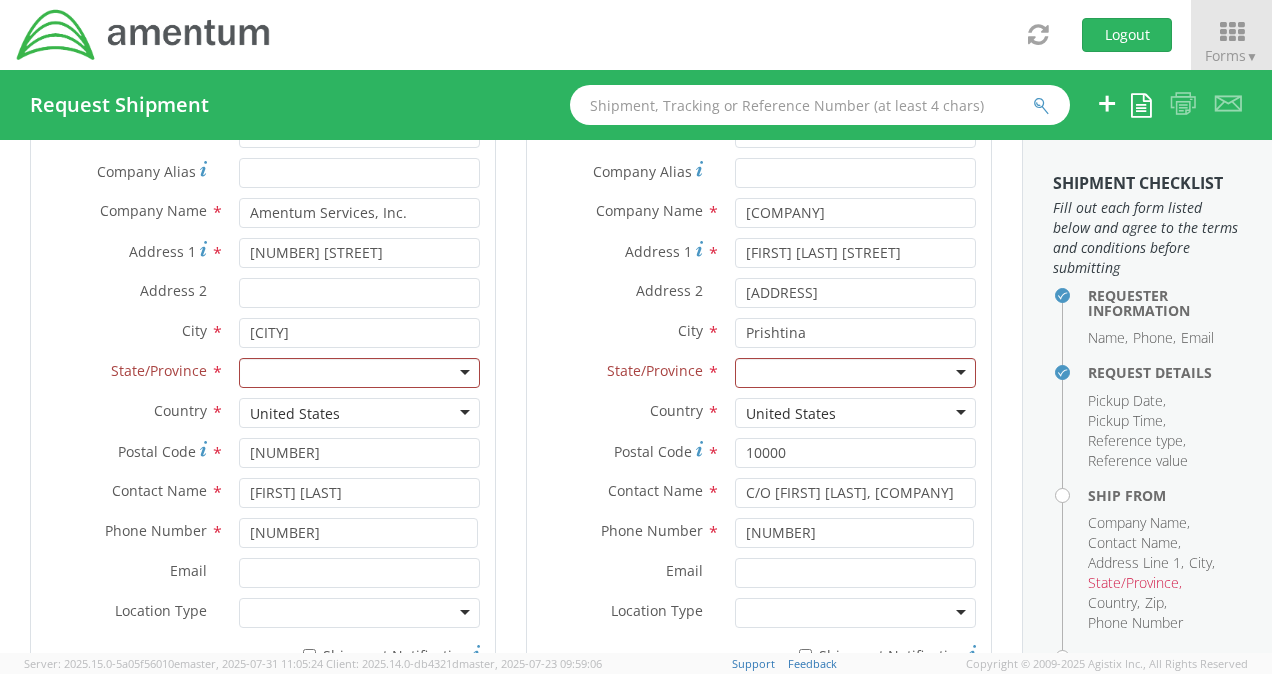 scroll, scrollTop: 1008, scrollLeft: 0, axis: vertical 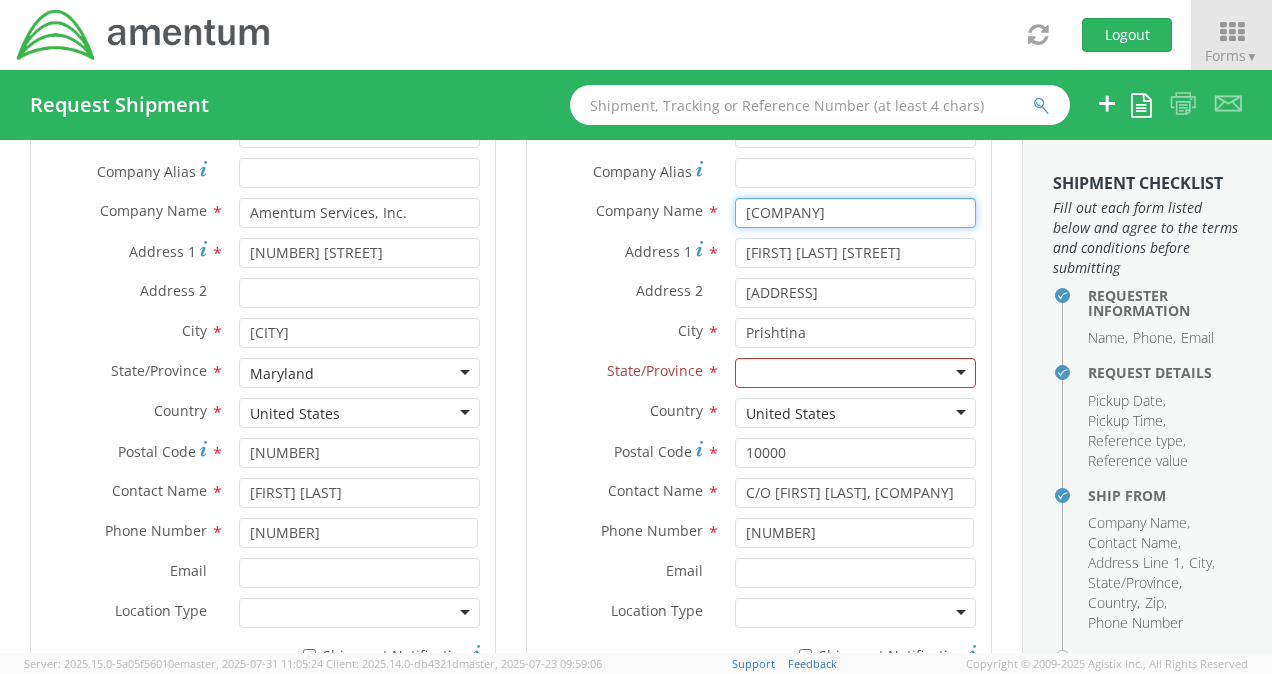 click on "[COMPANY]" at bounding box center [855, 213] 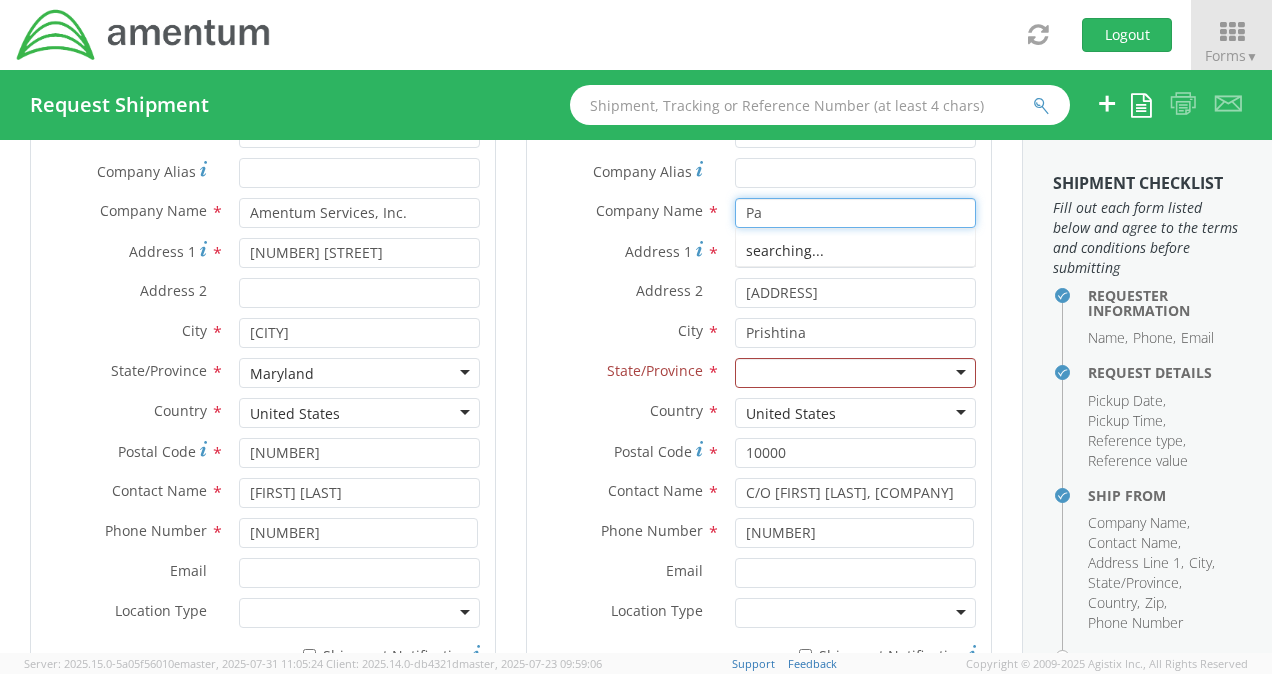 type on "P" 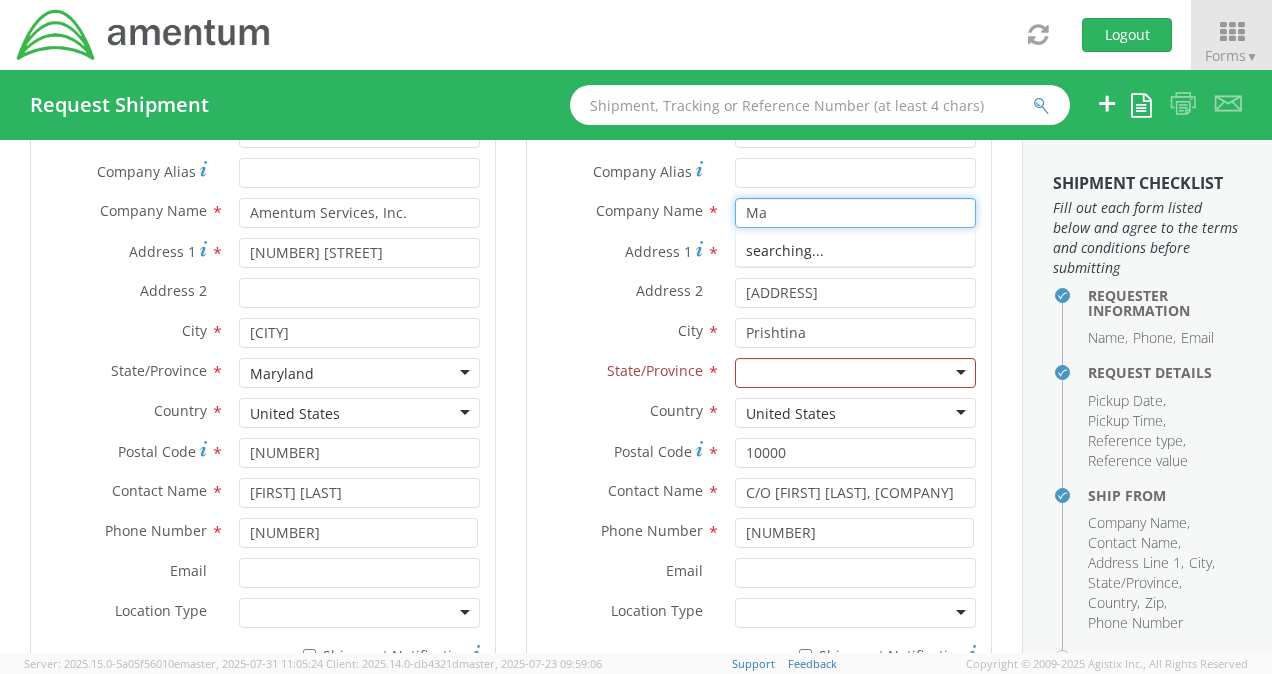 type on "M" 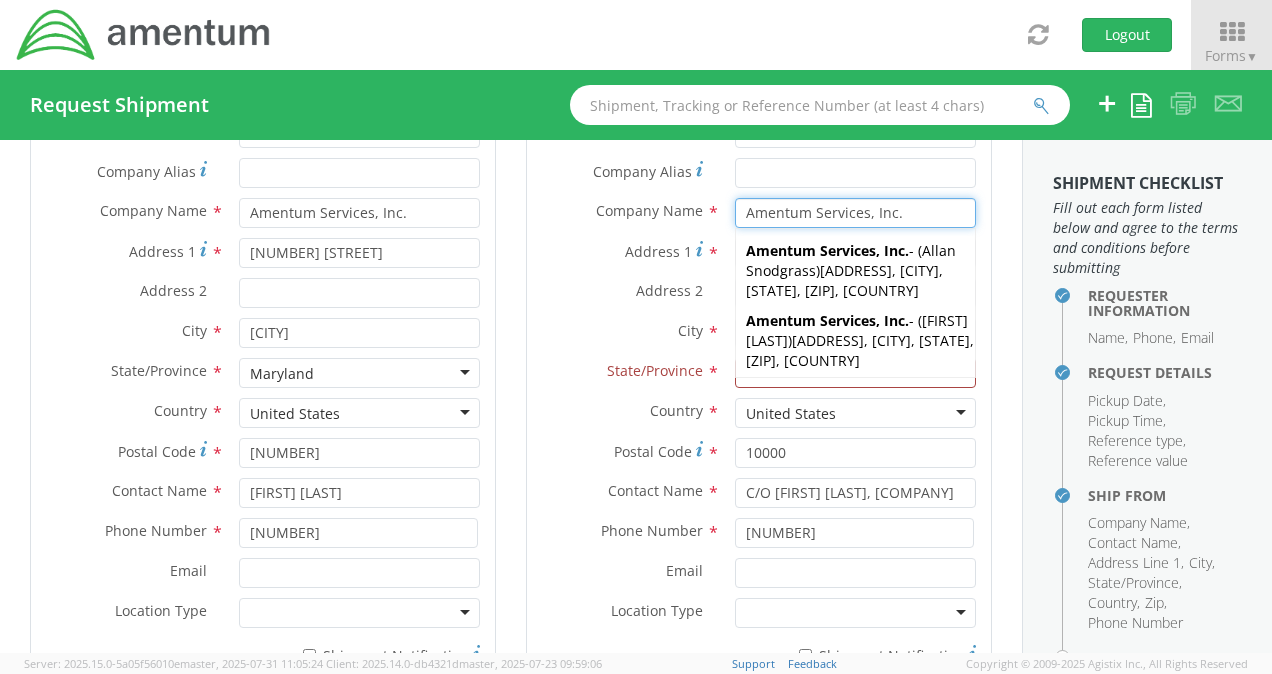 type on "Amentum Services, Inc." 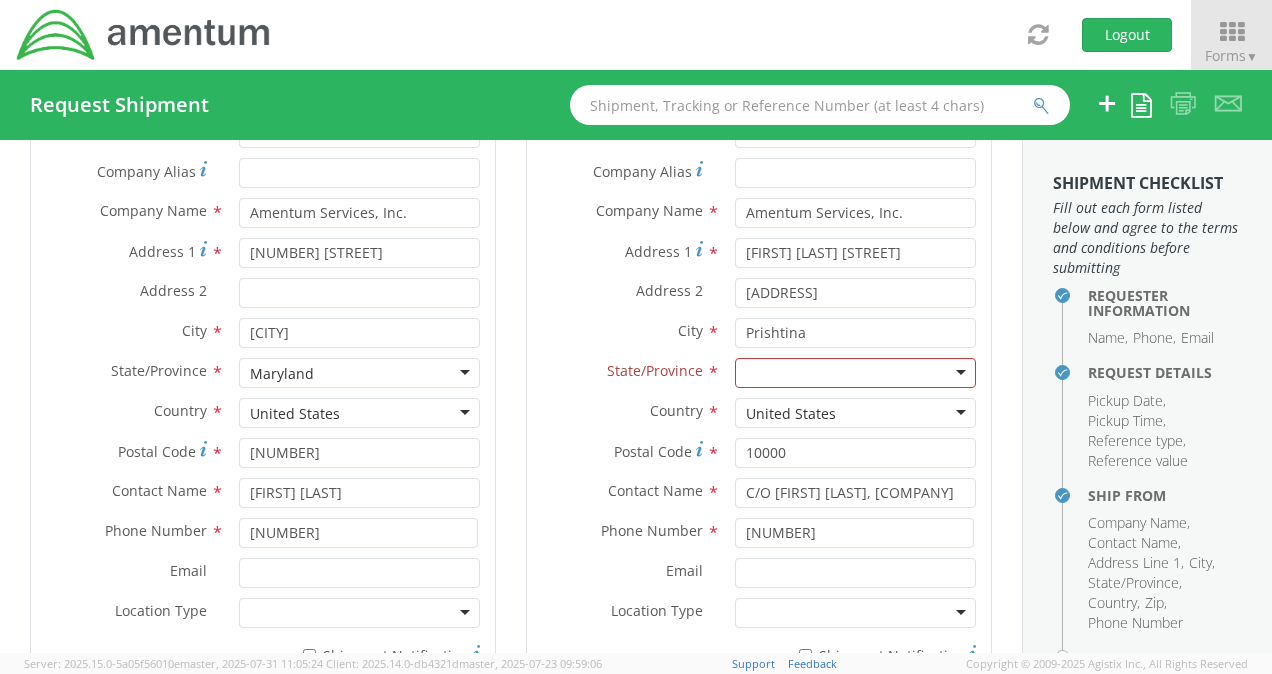 click on "Address 1        *" at bounding box center [623, 251] 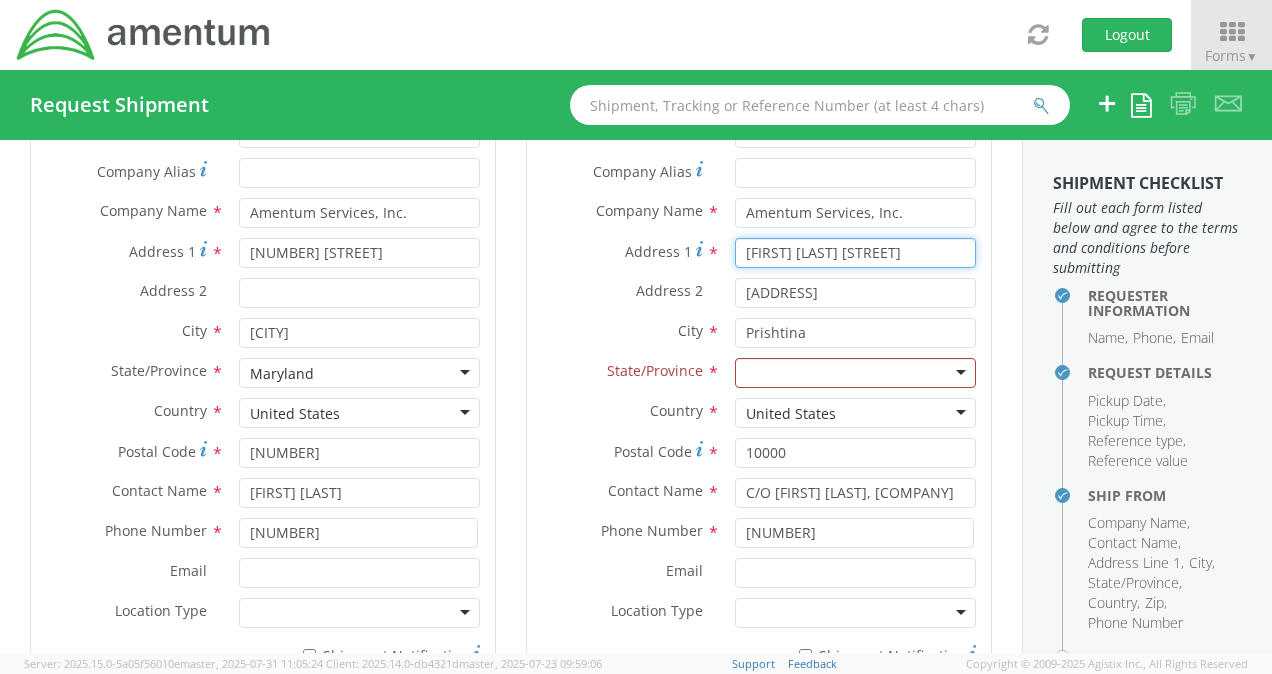 click on "[FIRST] [LAST] [STREET]" at bounding box center [855, 253] 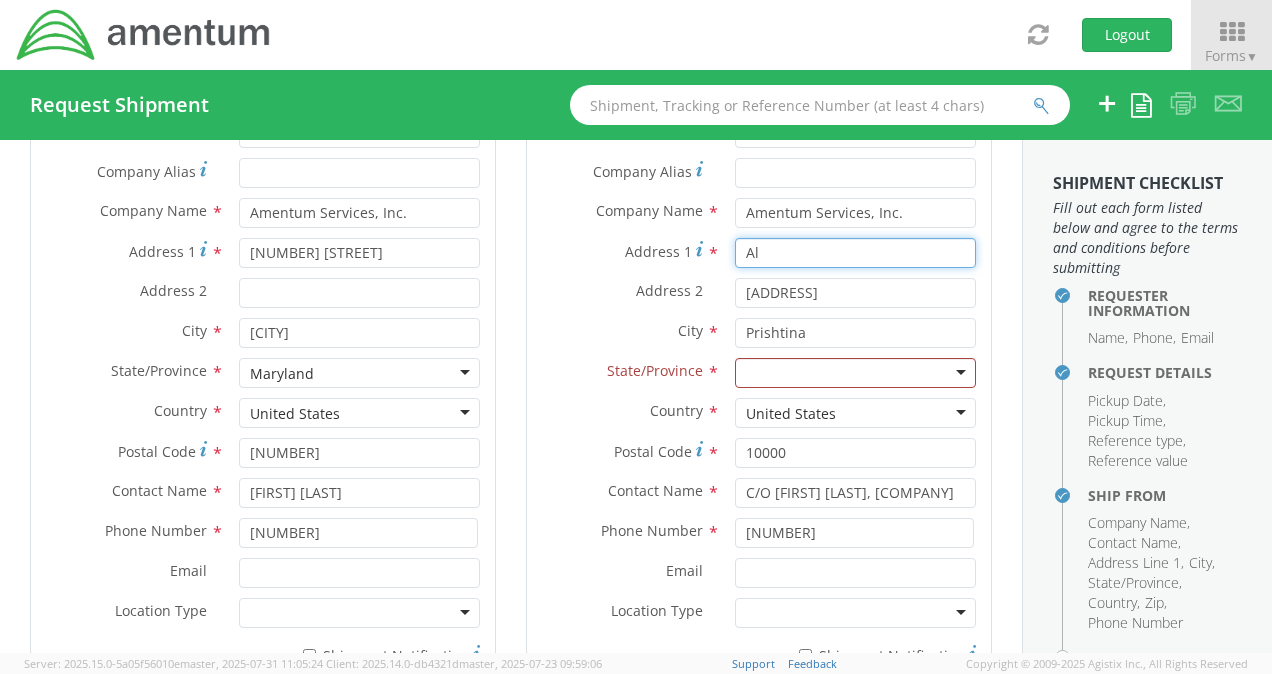 type on "A" 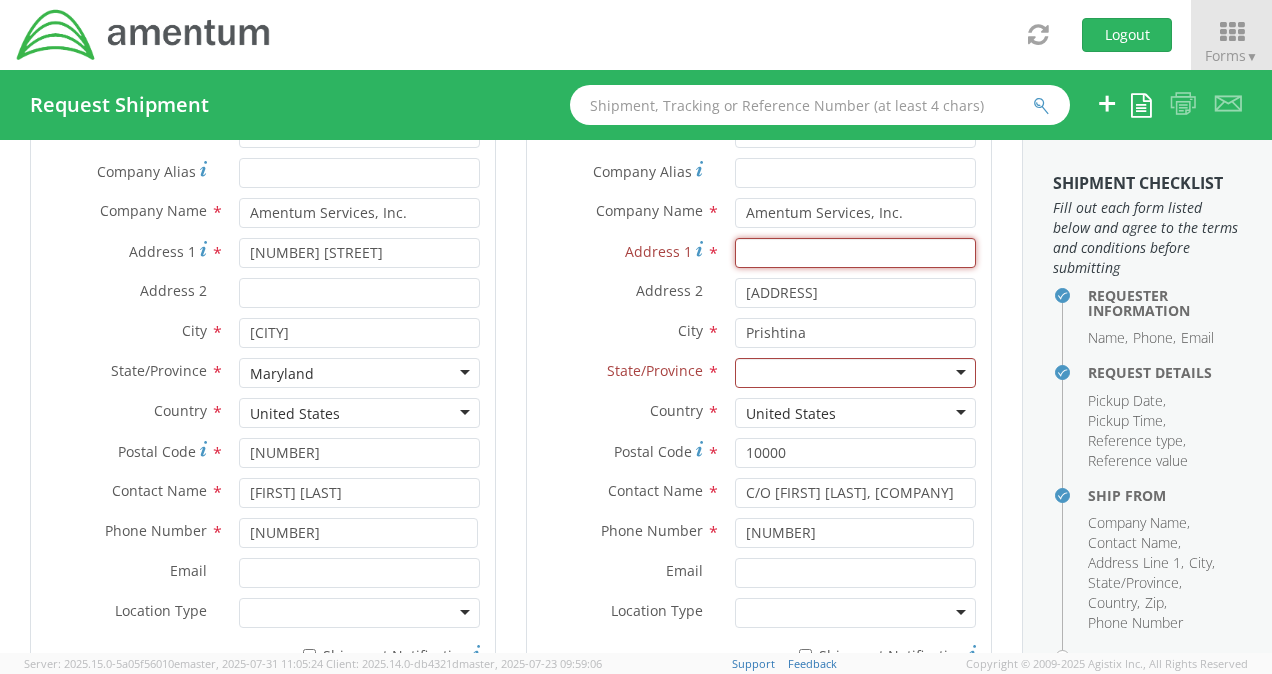 type 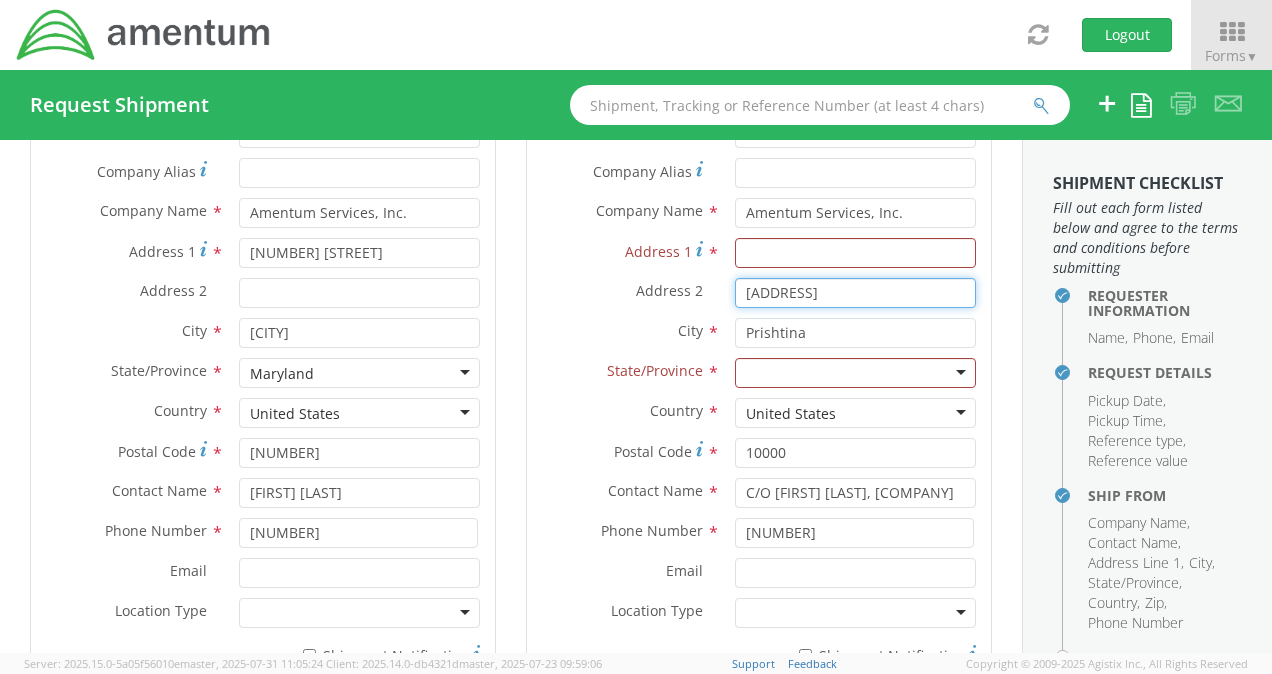 drag, startPoint x: 896, startPoint y: 290, endPoint x: 402, endPoint y: 212, distance: 500.12 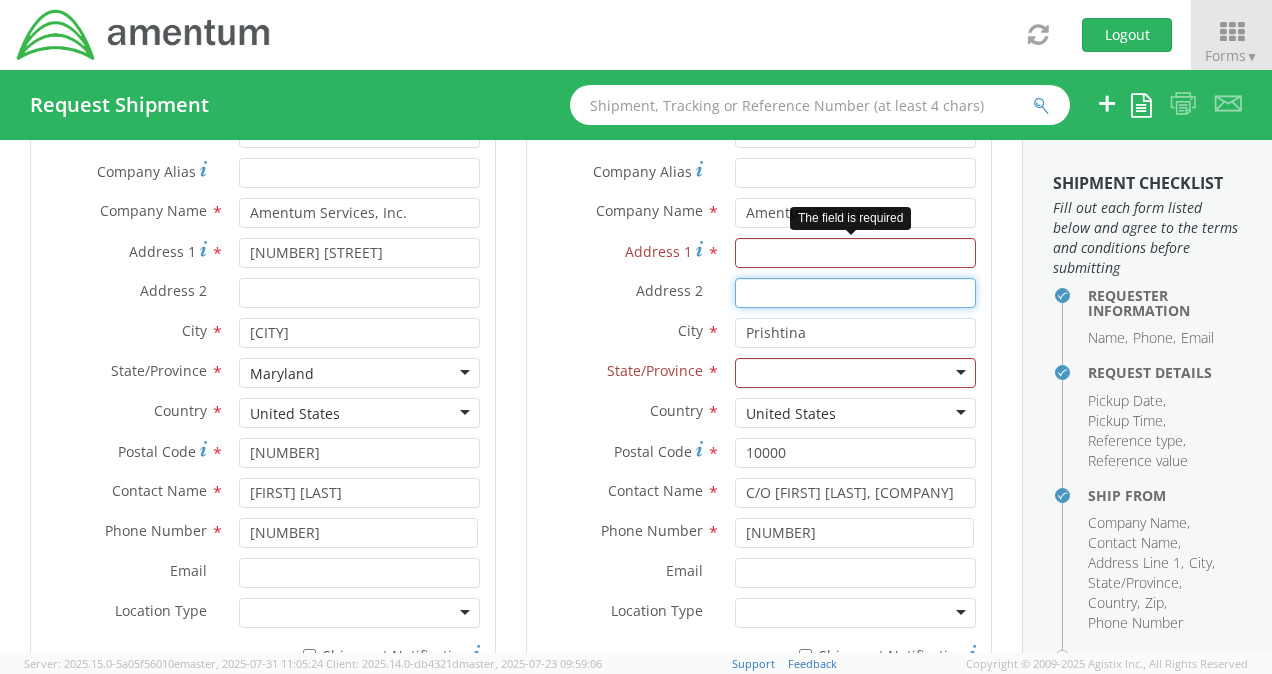 type 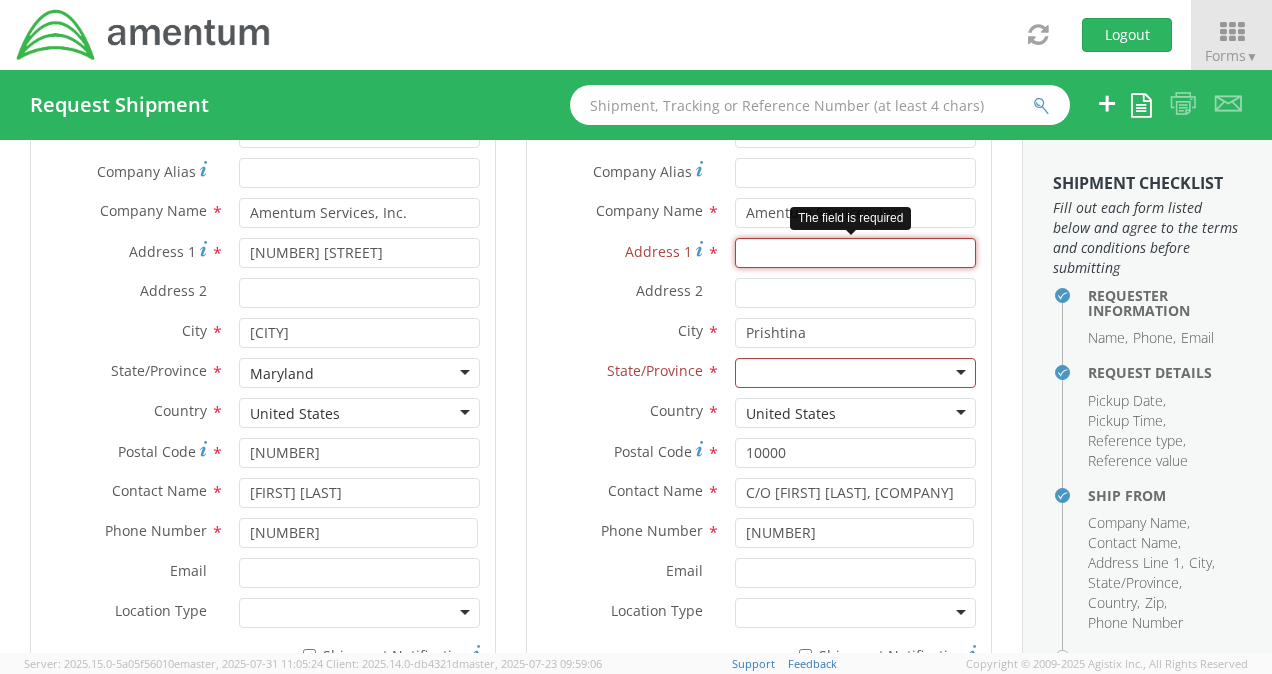 click on "Address 1        *" at bounding box center [855, 253] 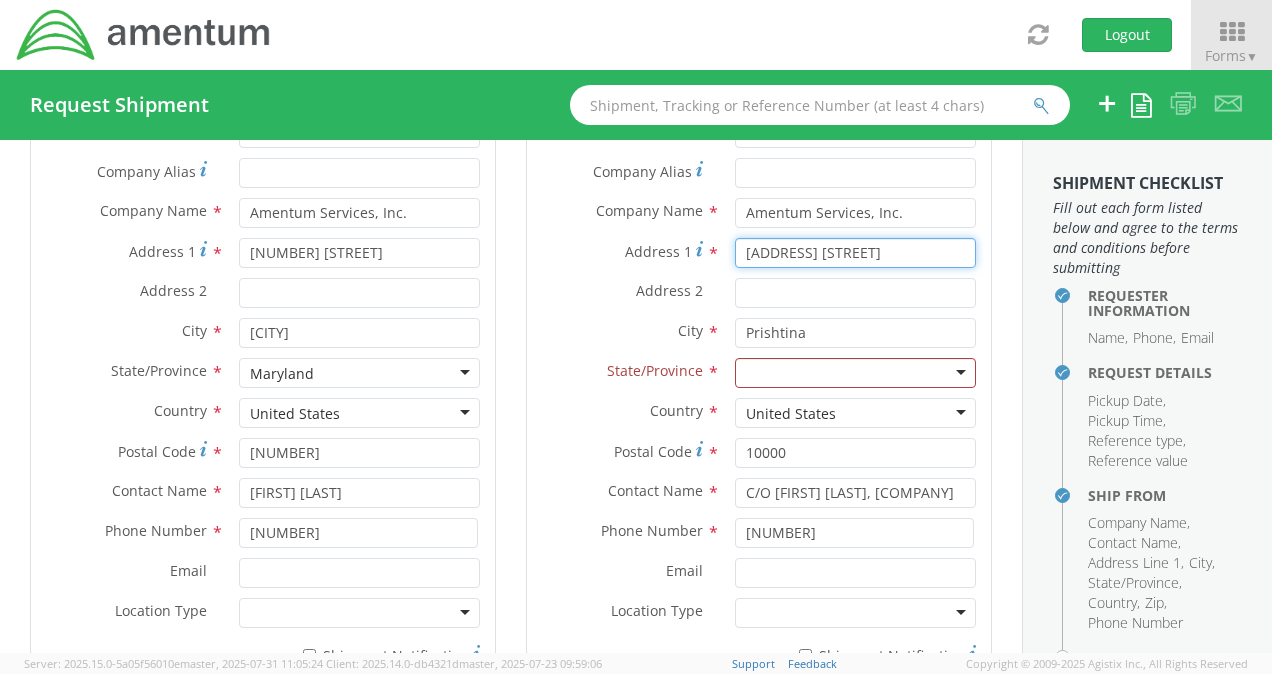 type on "[ADDRESS] [STREET]" 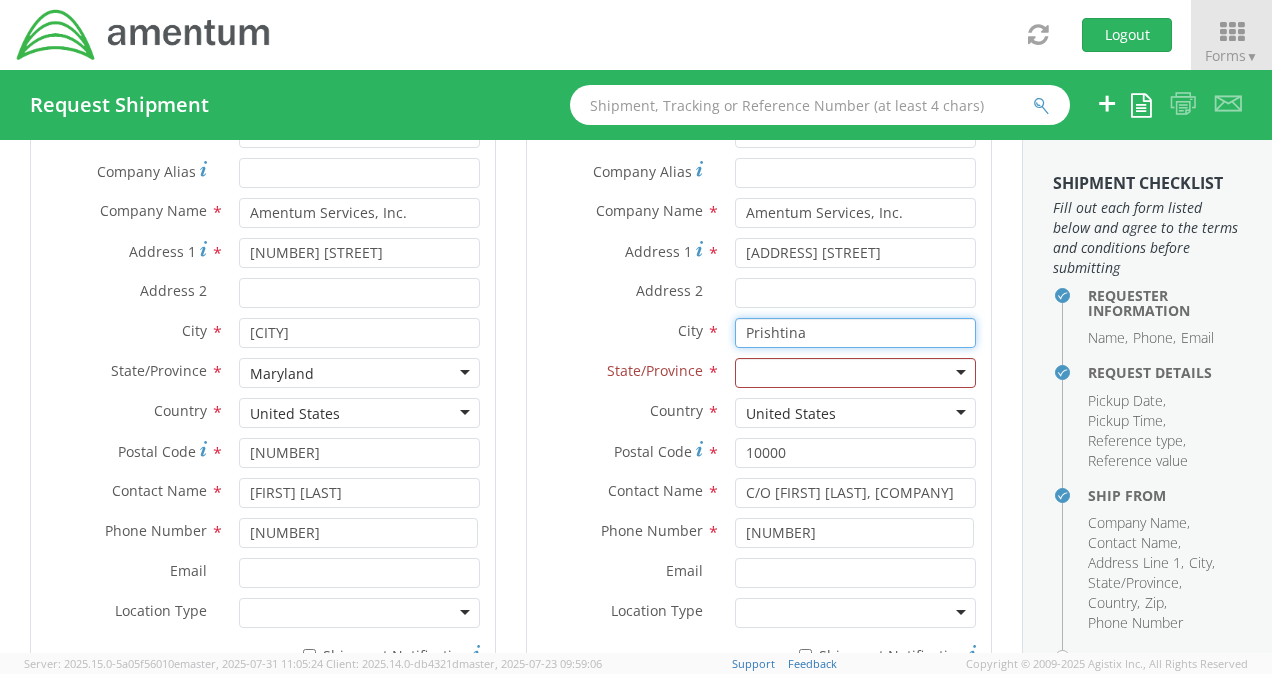 drag, startPoint x: 801, startPoint y: 332, endPoint x: 667, endPoint y: 338, distance: 134.13426 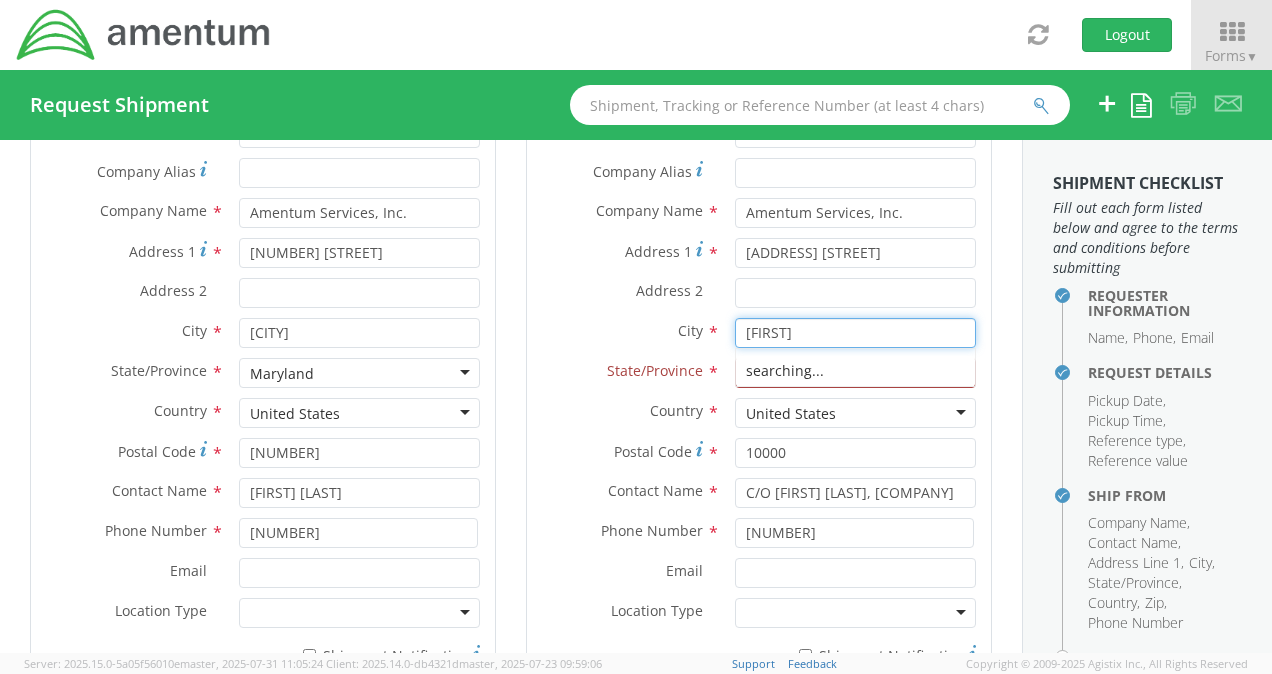 type on "[FIRST]" 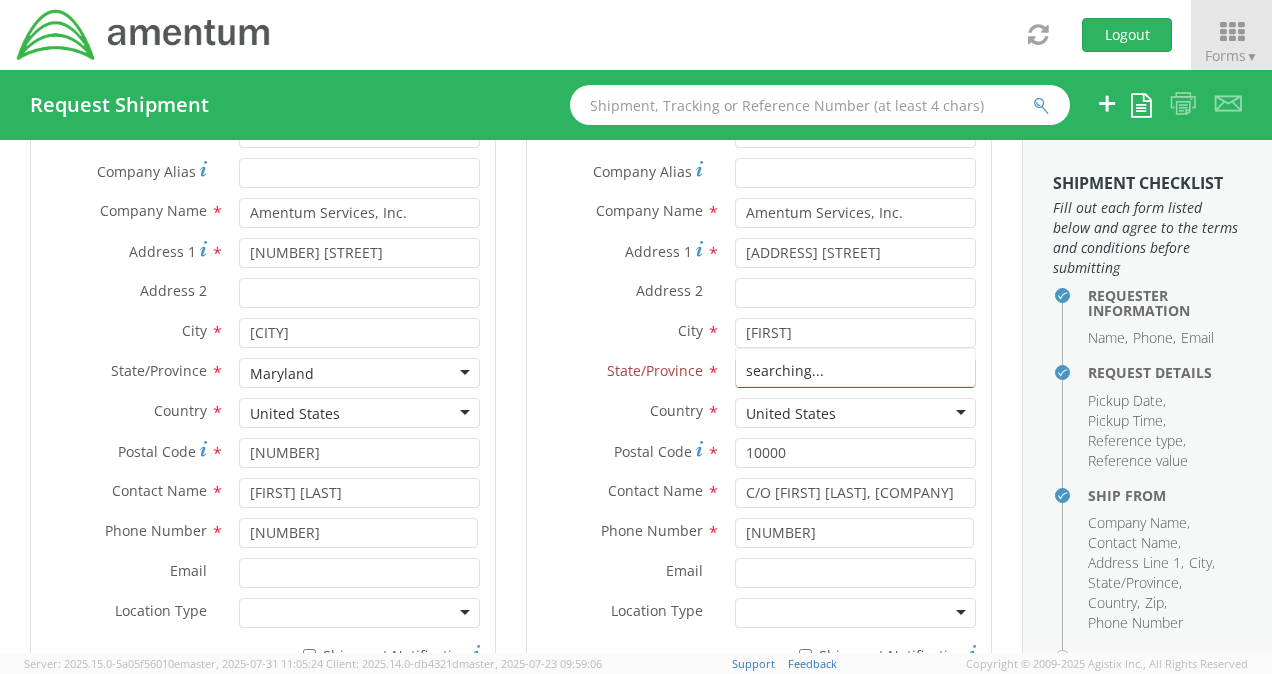 click on "City * [FIRST] searching..." at bounding box center [759, 338] 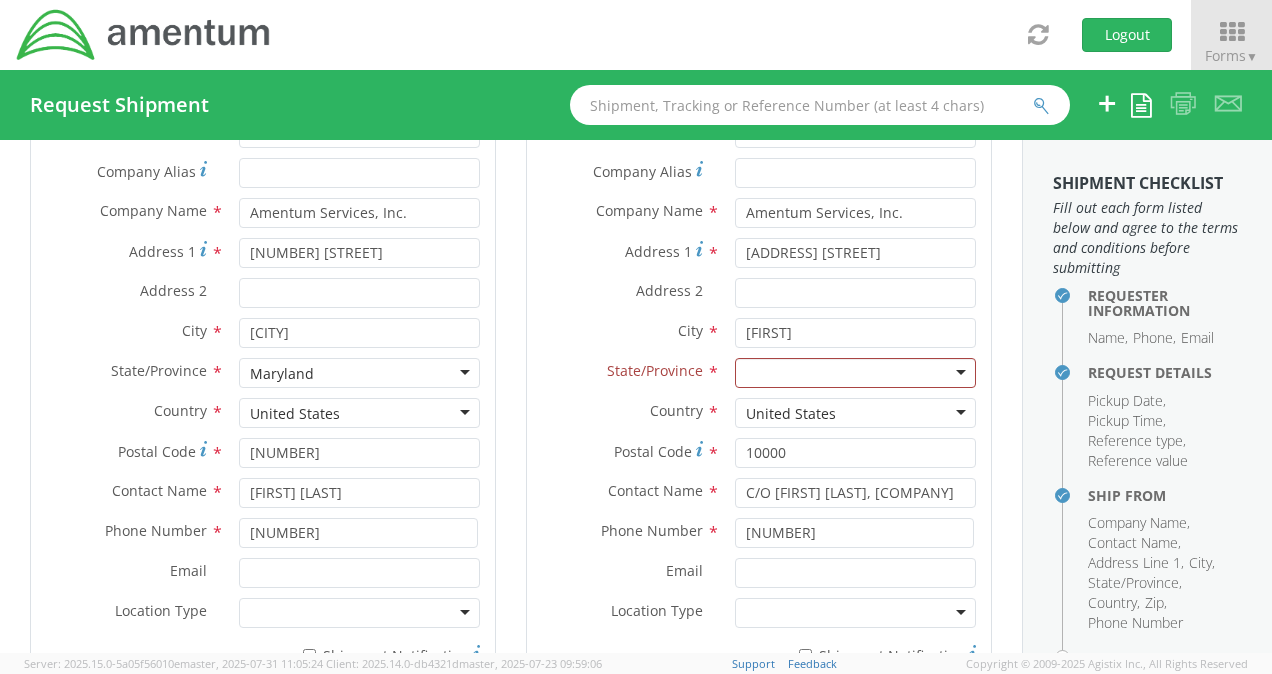 click at bounding box center (855, 373) 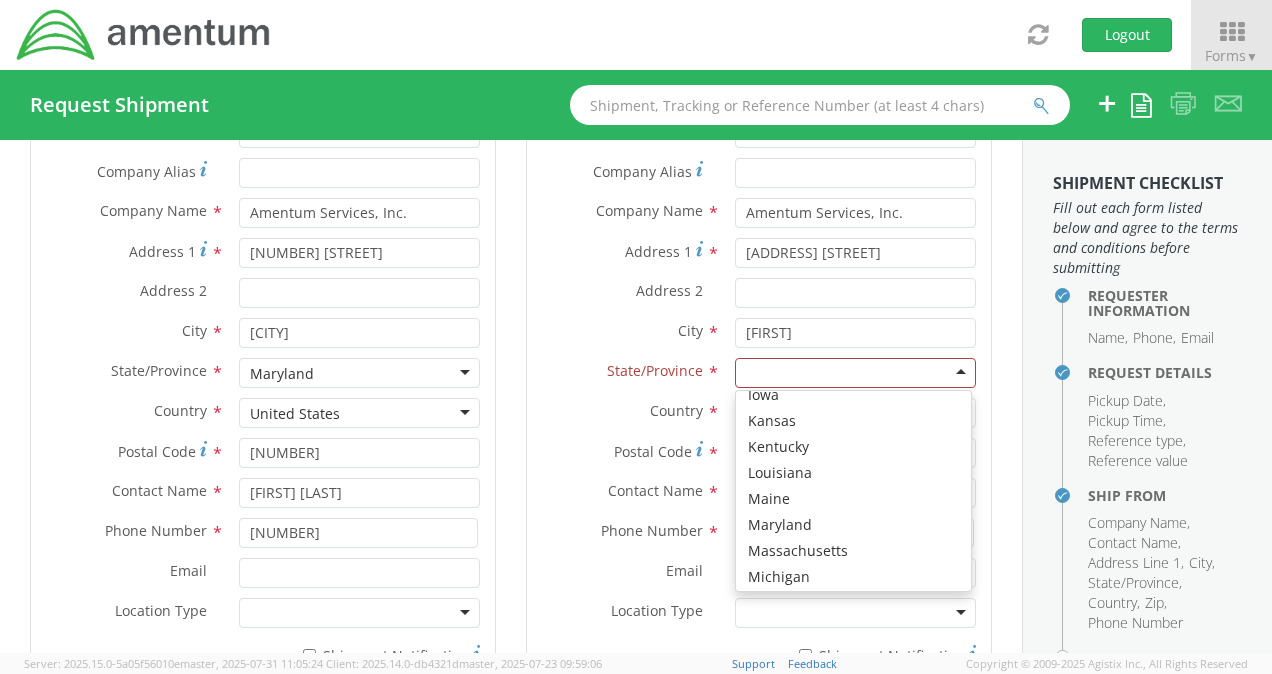 scroll, scrollTop: 483, scrollLeft: 0, axis: vertical 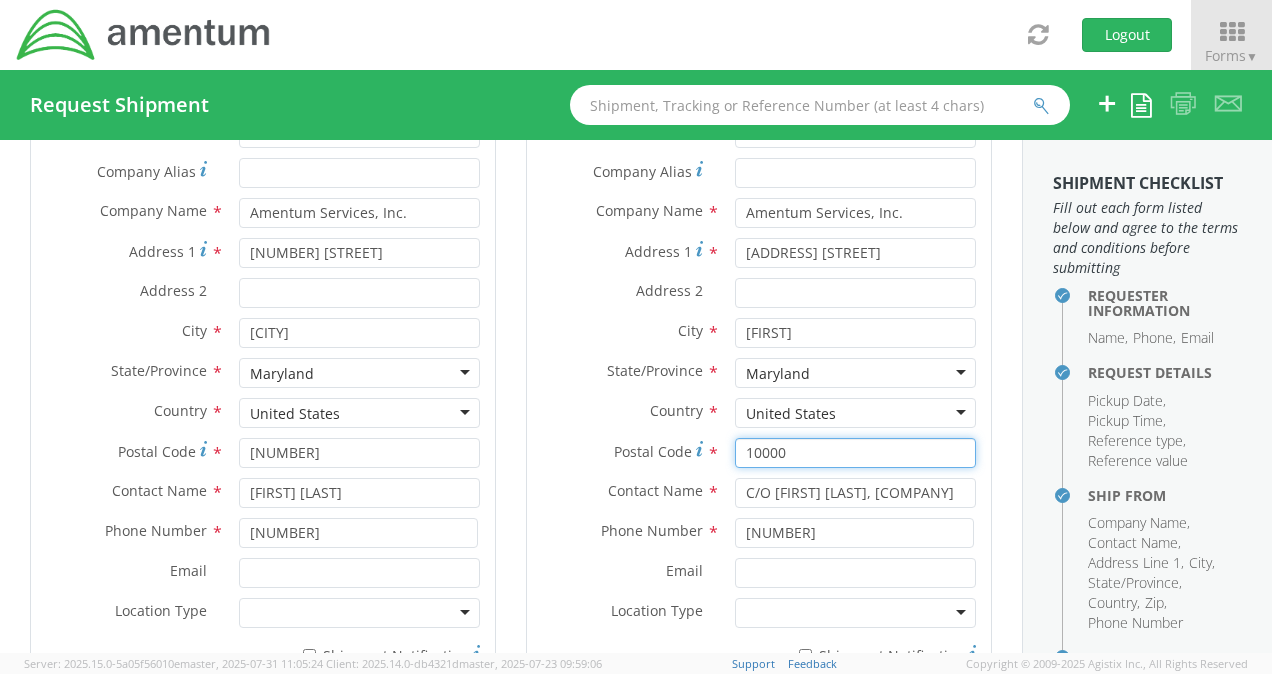 drag, startPoint x: 777, startPoint y: 455, endPoint x: 696, endPoint y: 451, distance: 81.09871 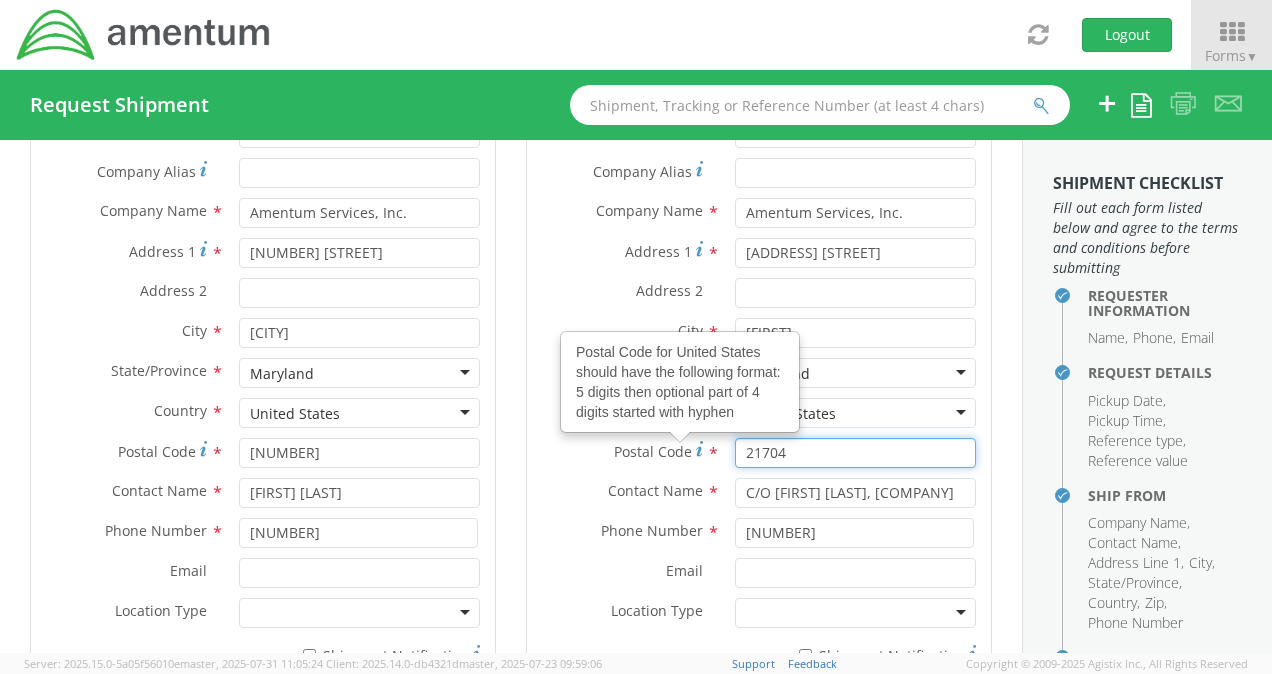 type on "21704" 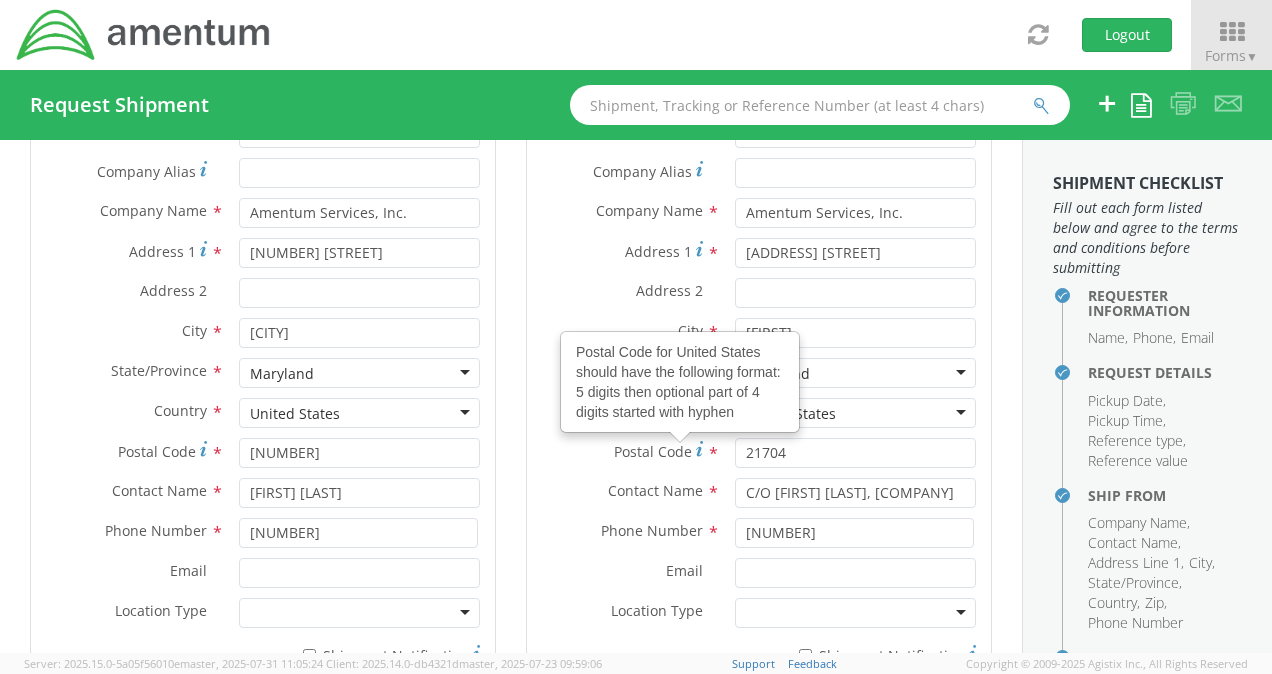 click on "Postal Code" at bounding box center [653, 451] 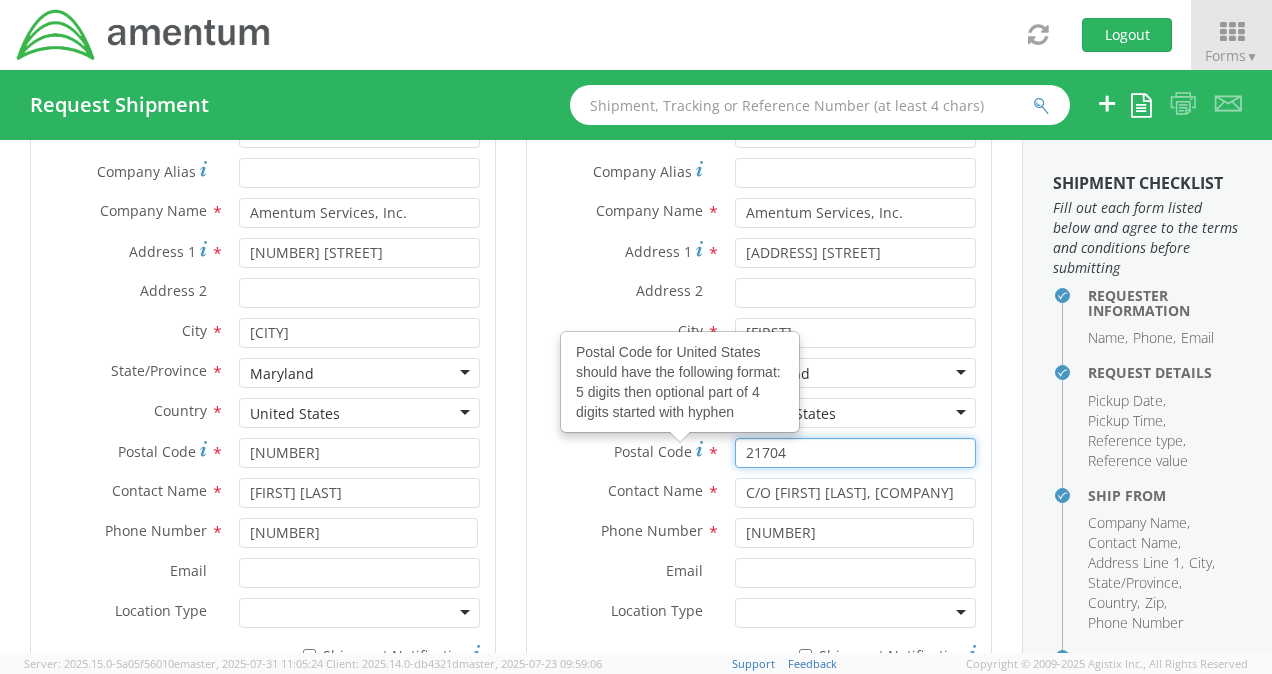 click on "21704" at bounding box center (855, 453) 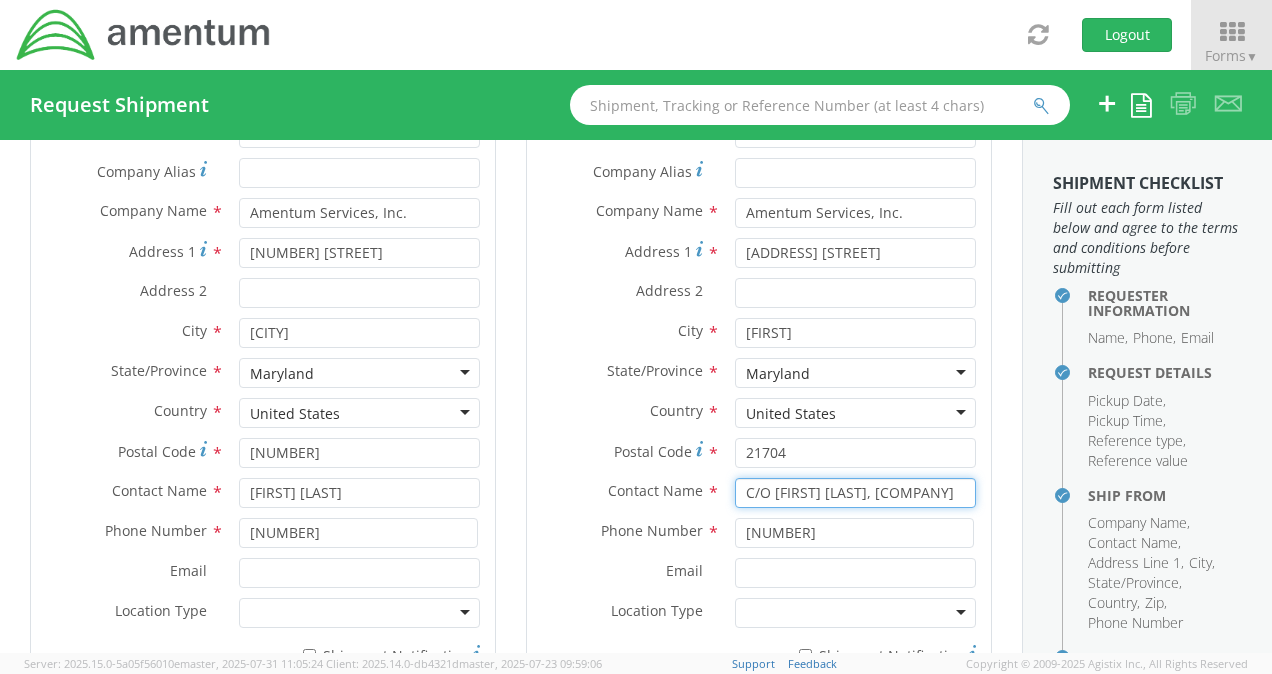 click on "C/O [FIRST] [LAST], [COMPANY]" at bounding box center [855, 493] 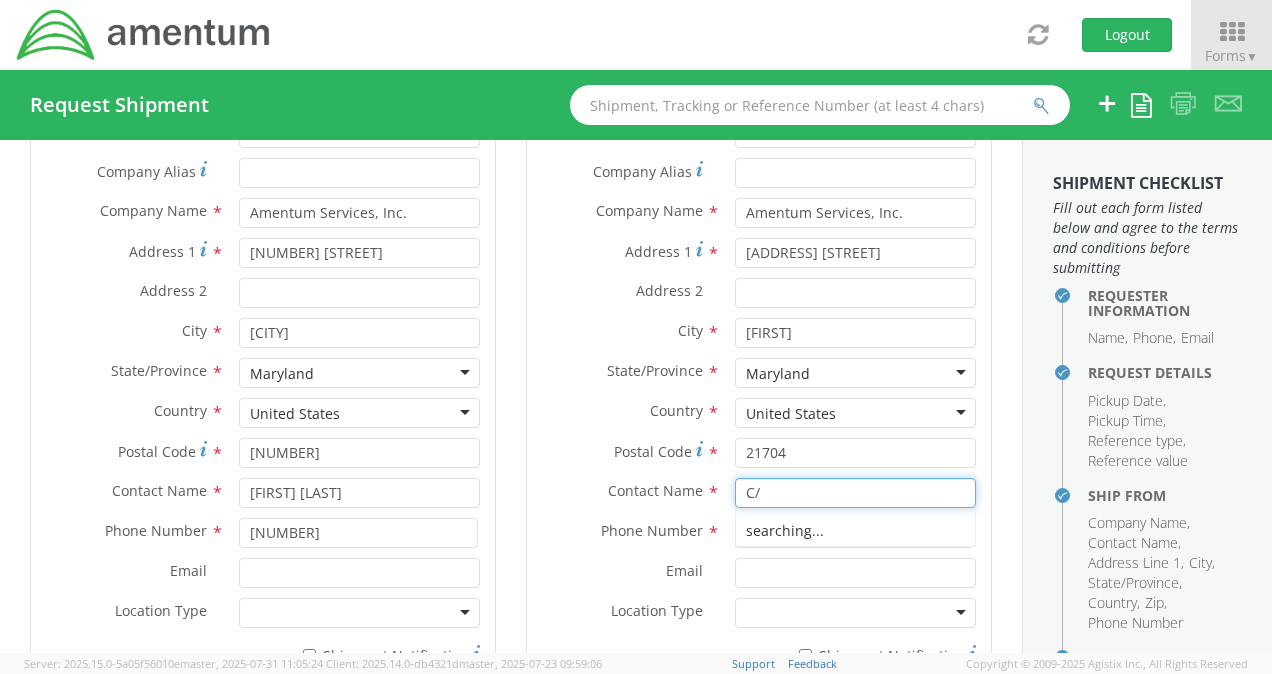 type on "C" 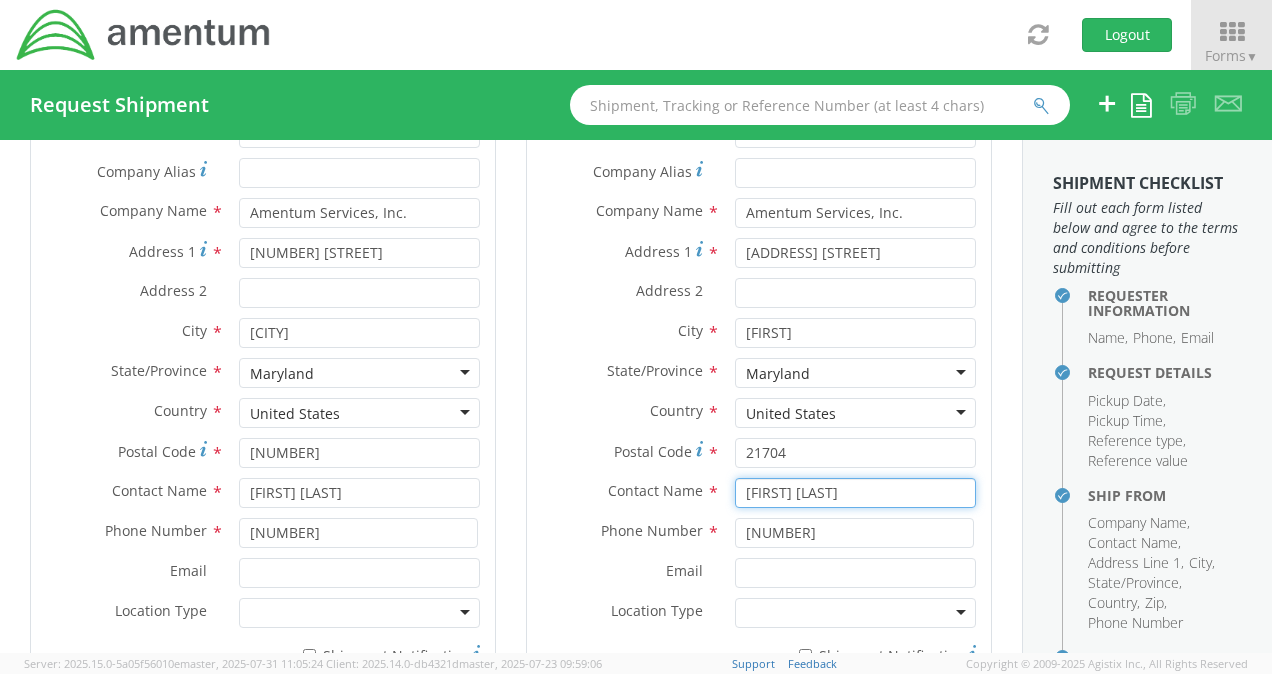 type on "[FIRST] [LAST]" 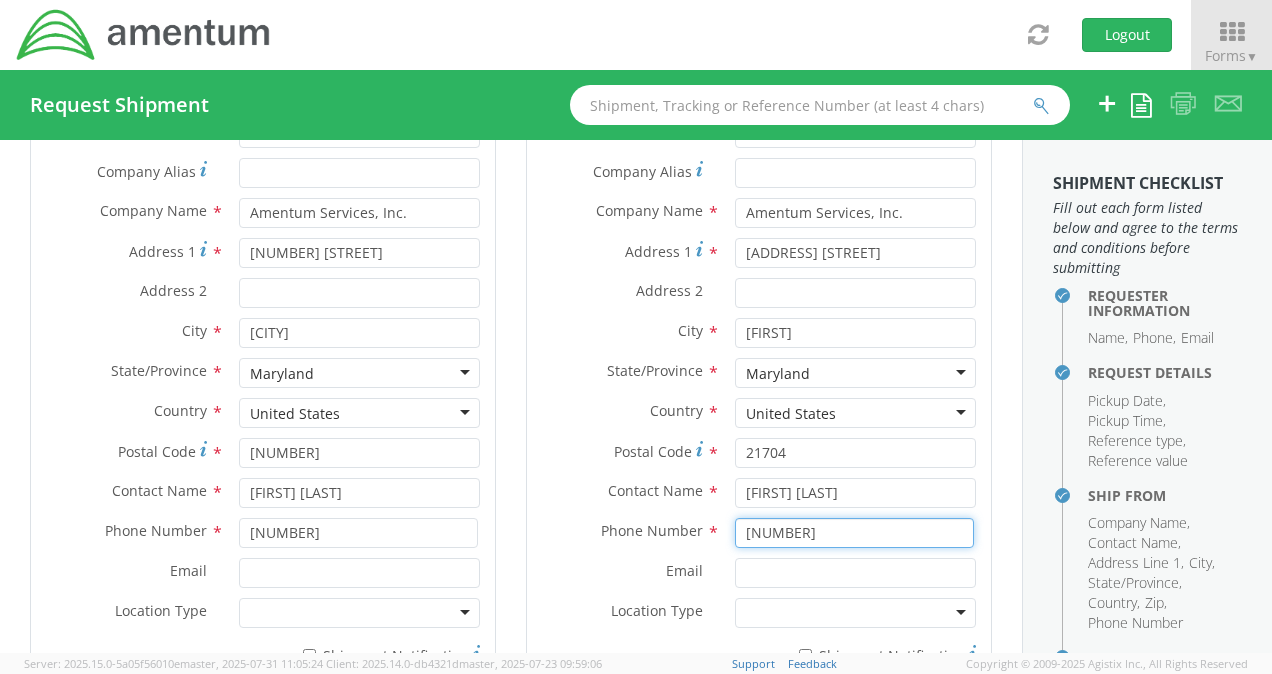 click on "[NUMBER]" at bounding box center (854, 533) 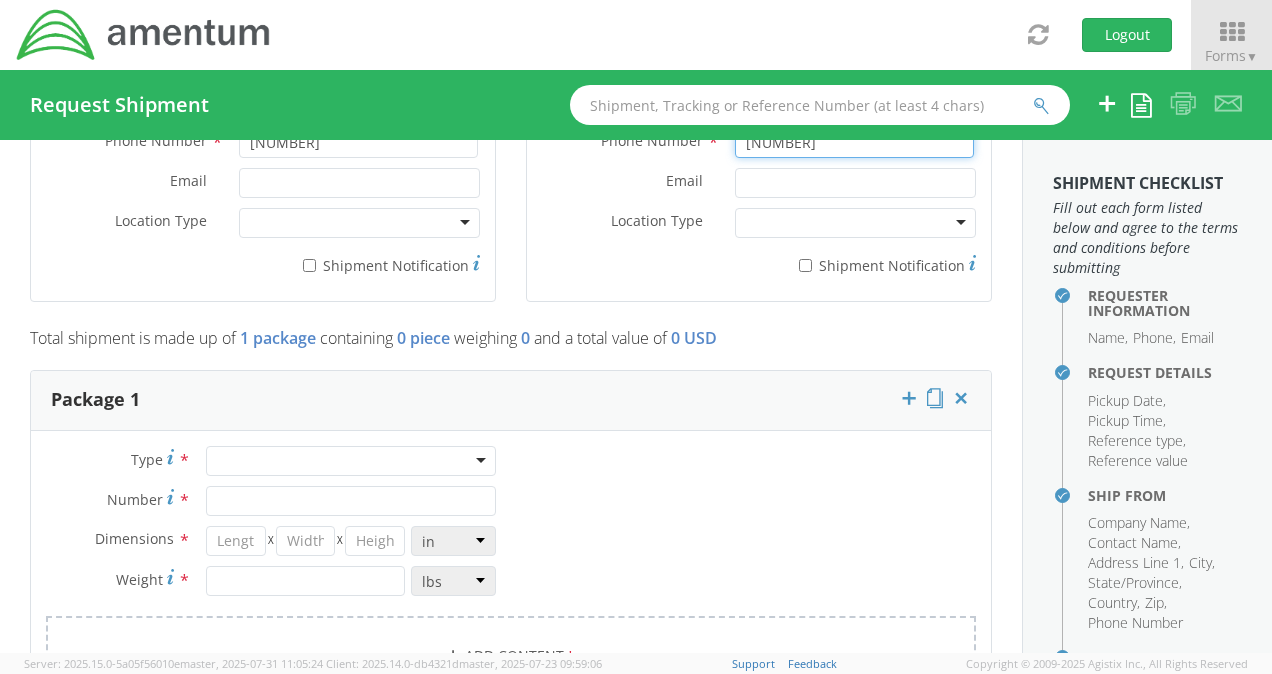 scroll, scrollTop: 1400, scrollLeft: 0, axis: vertical 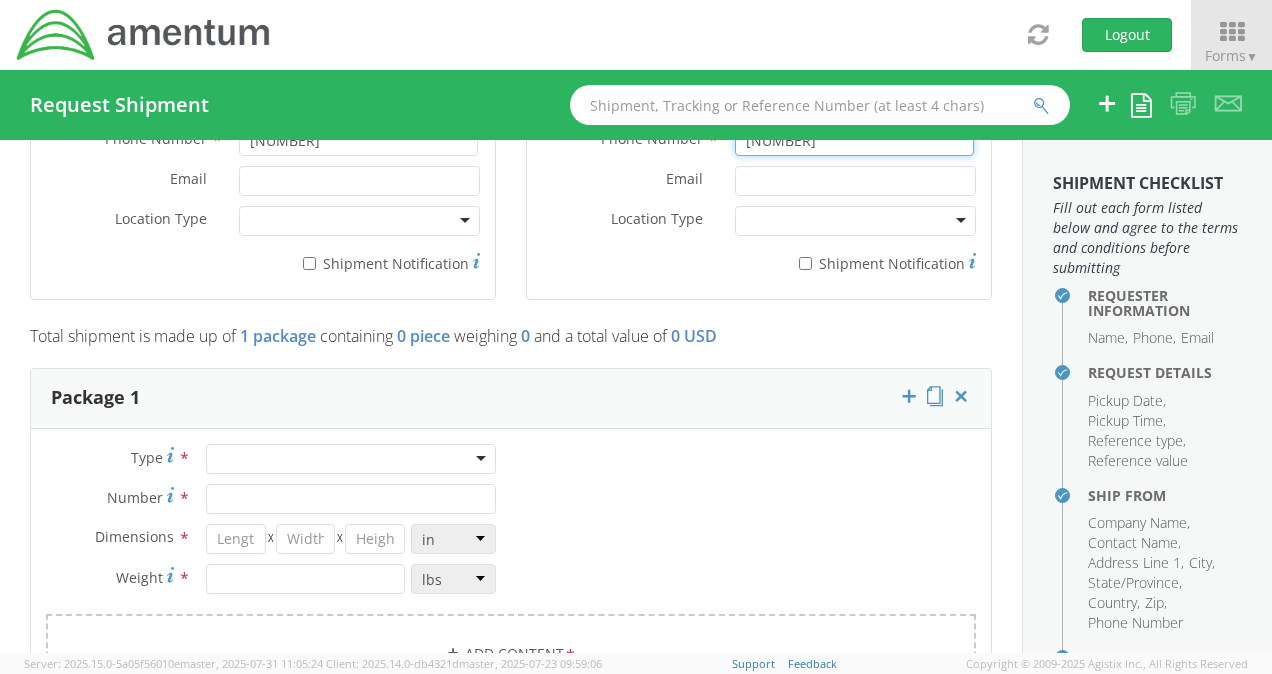 type on "[NUMBER]" 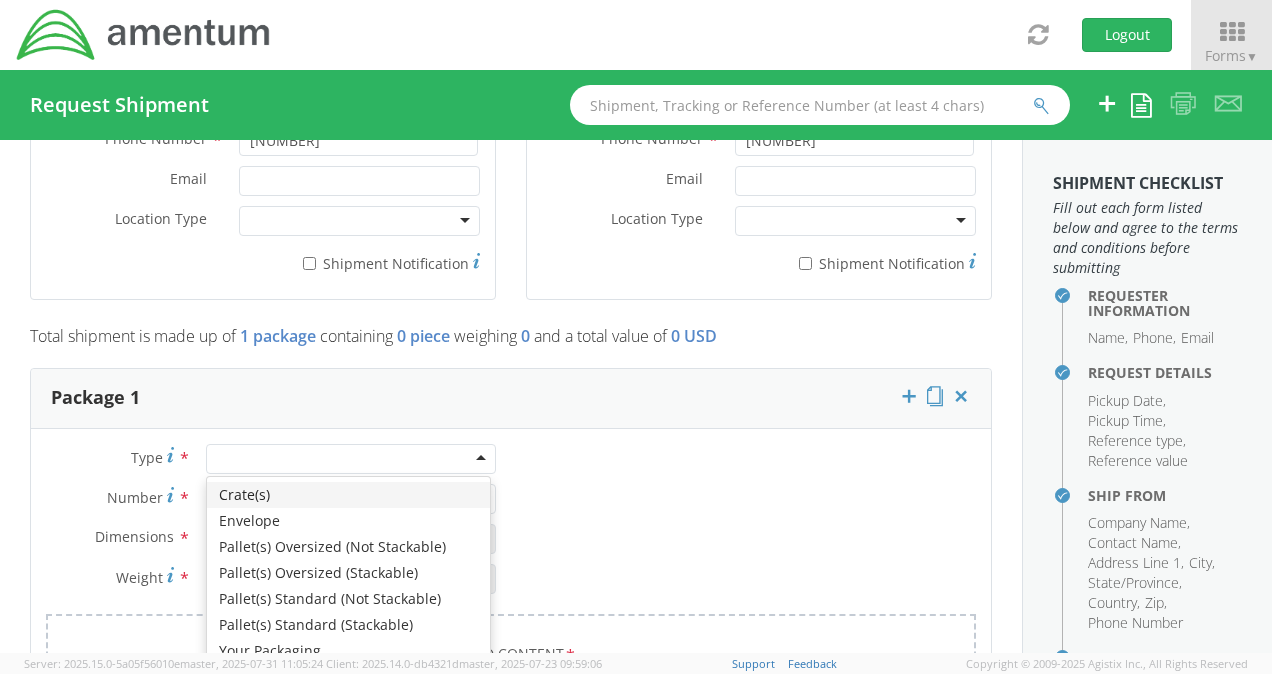 click at bounding box center [351, 459] 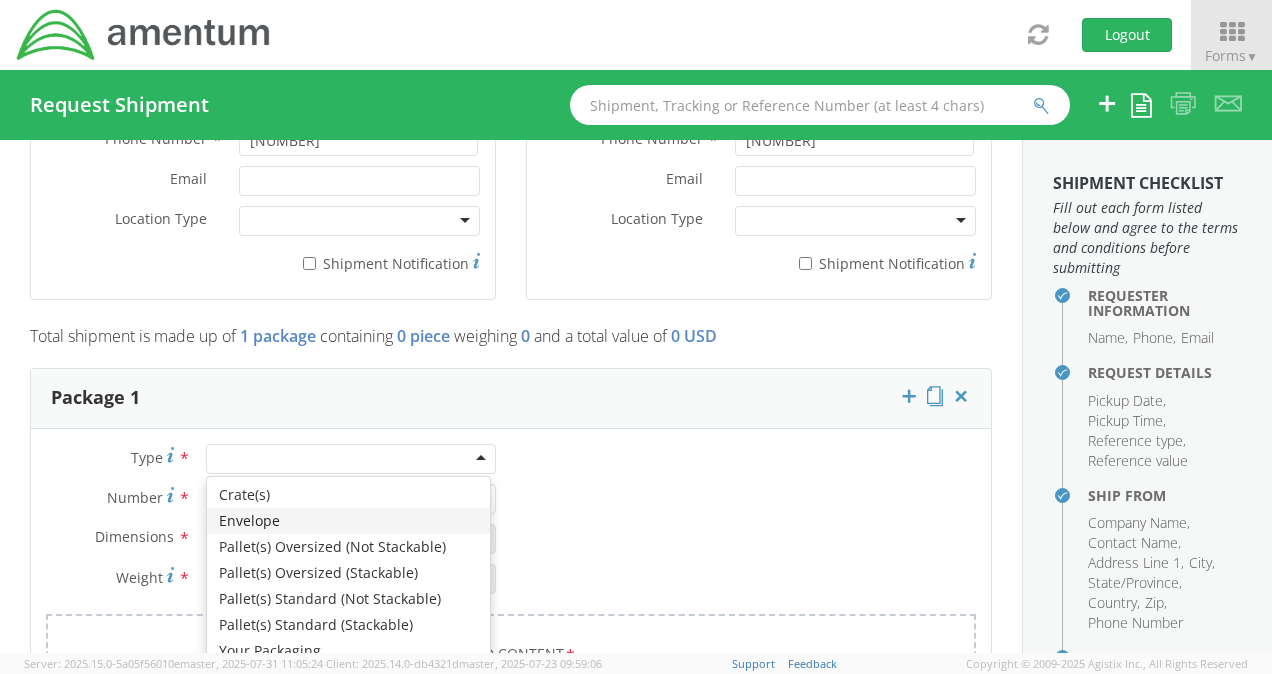 type on "1" 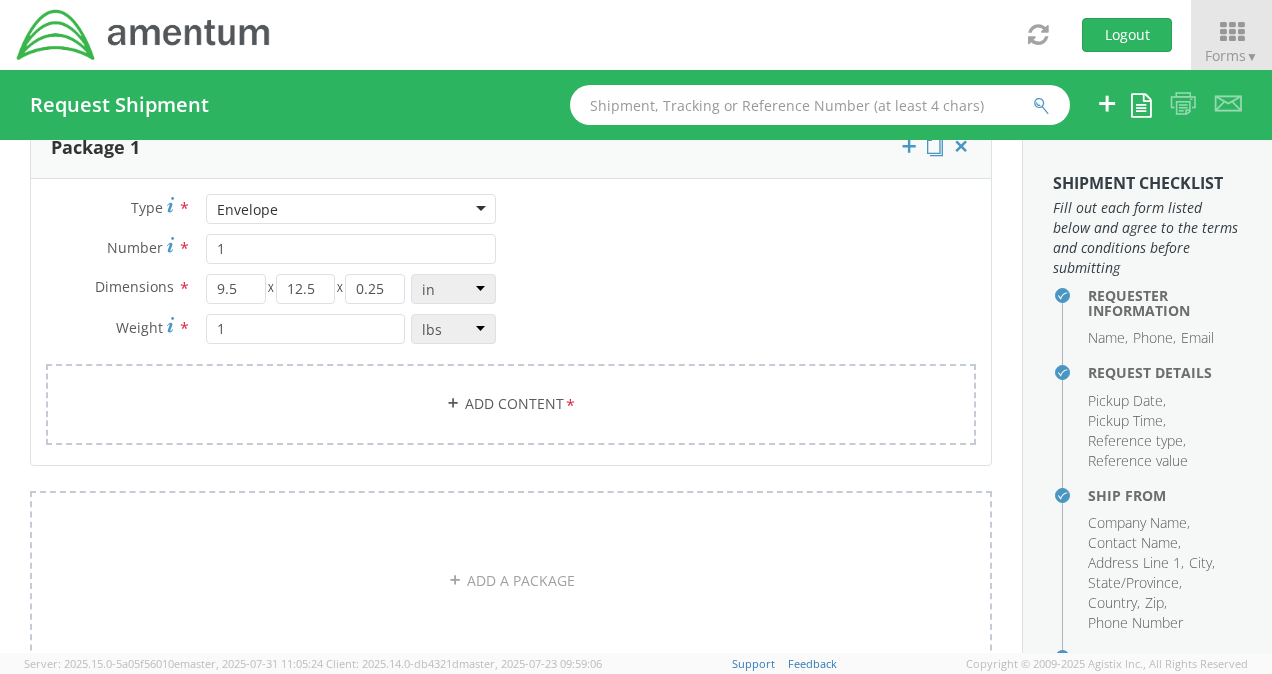 scroll, scrollTop: 1652, scrollLeft: 0, axis: vertical 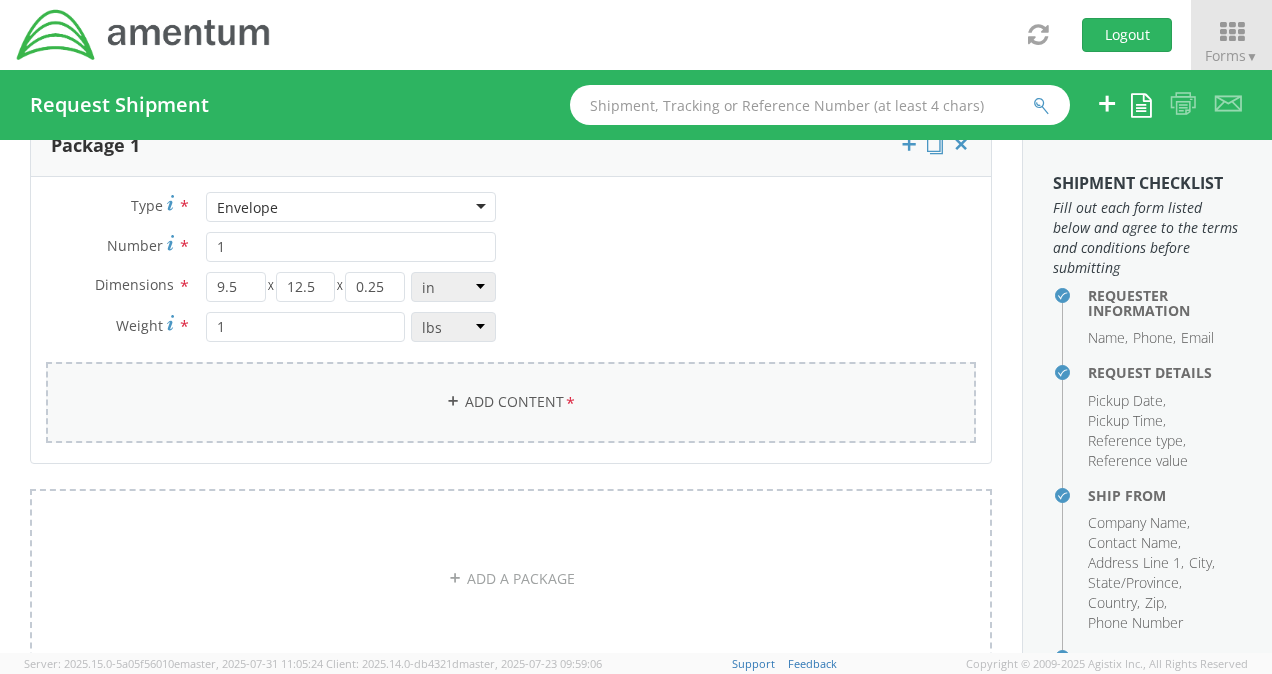click on "Add Content  *" at bounding box center (511, 402) 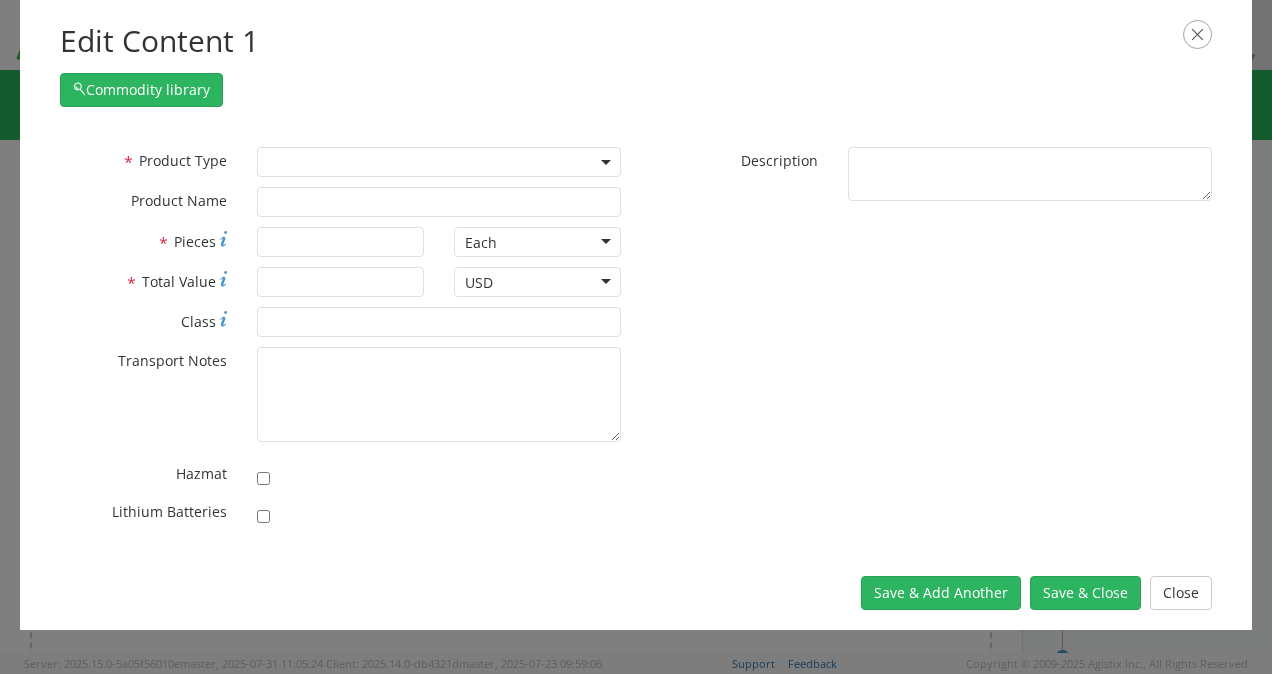 click on "Documents General Commodity" at bounding box center [439, 160] 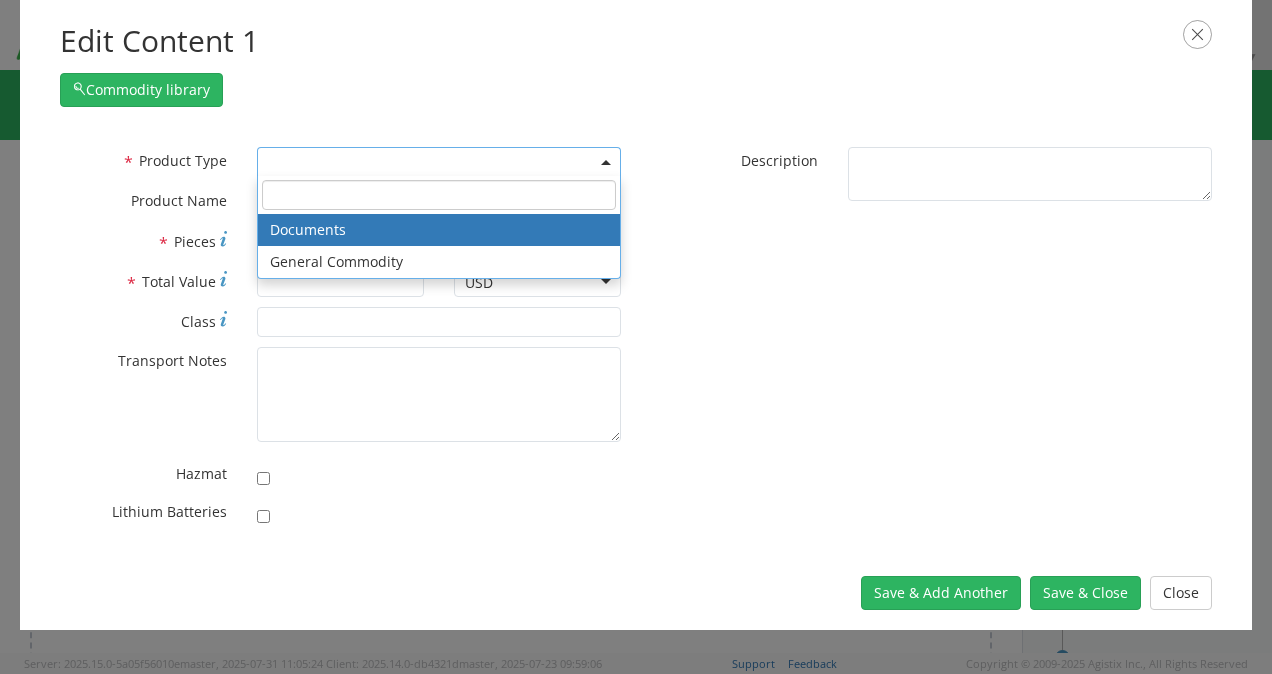 select on "DOCUMENT" 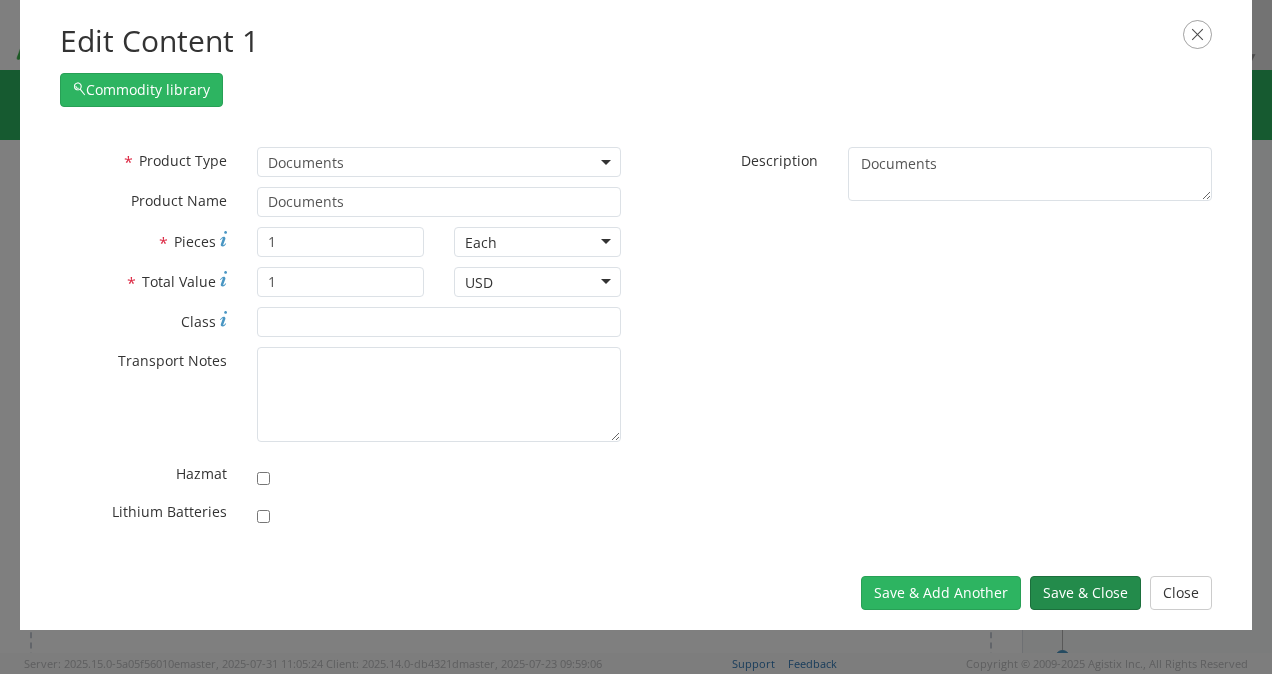 click on "Save & Close" at bounding box center [1085, 593] 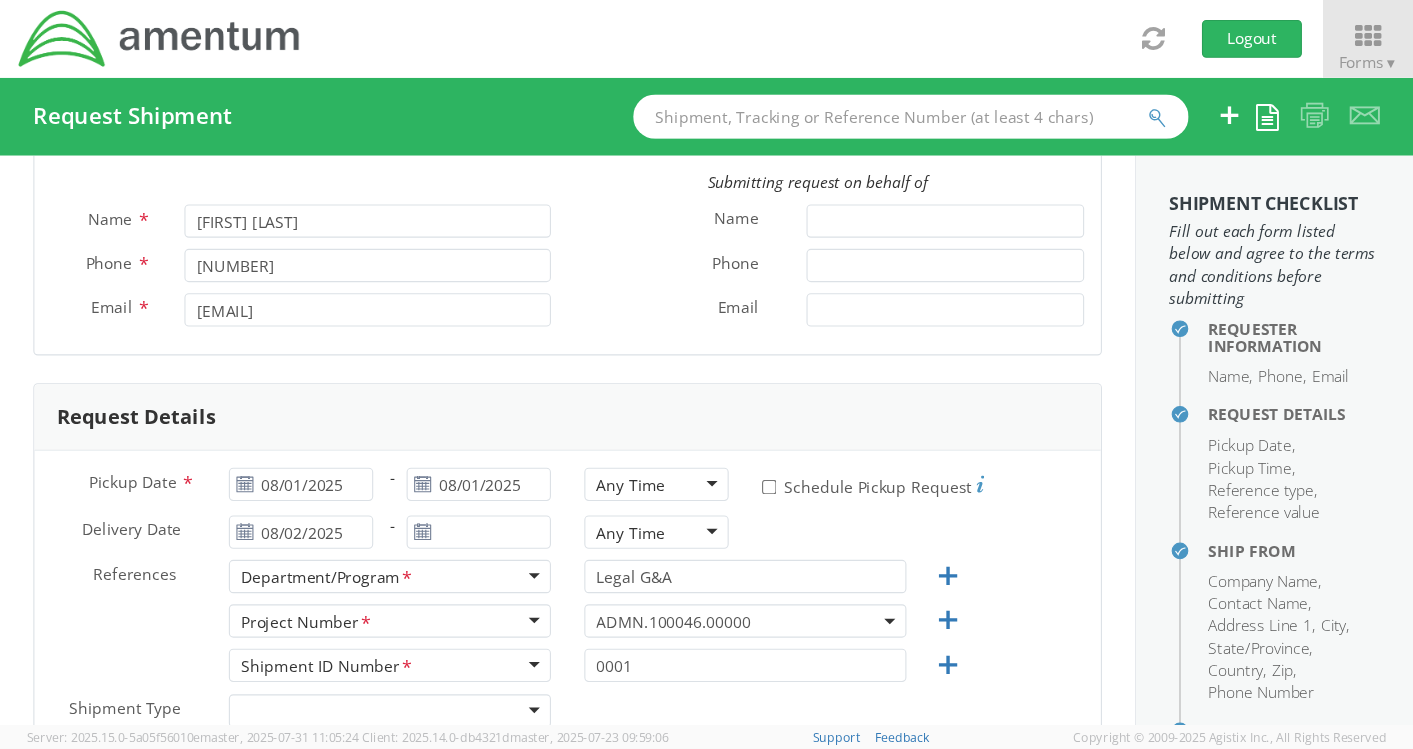 scroll, scrollTop: 92, scrollLeft: 0, axis: vertical 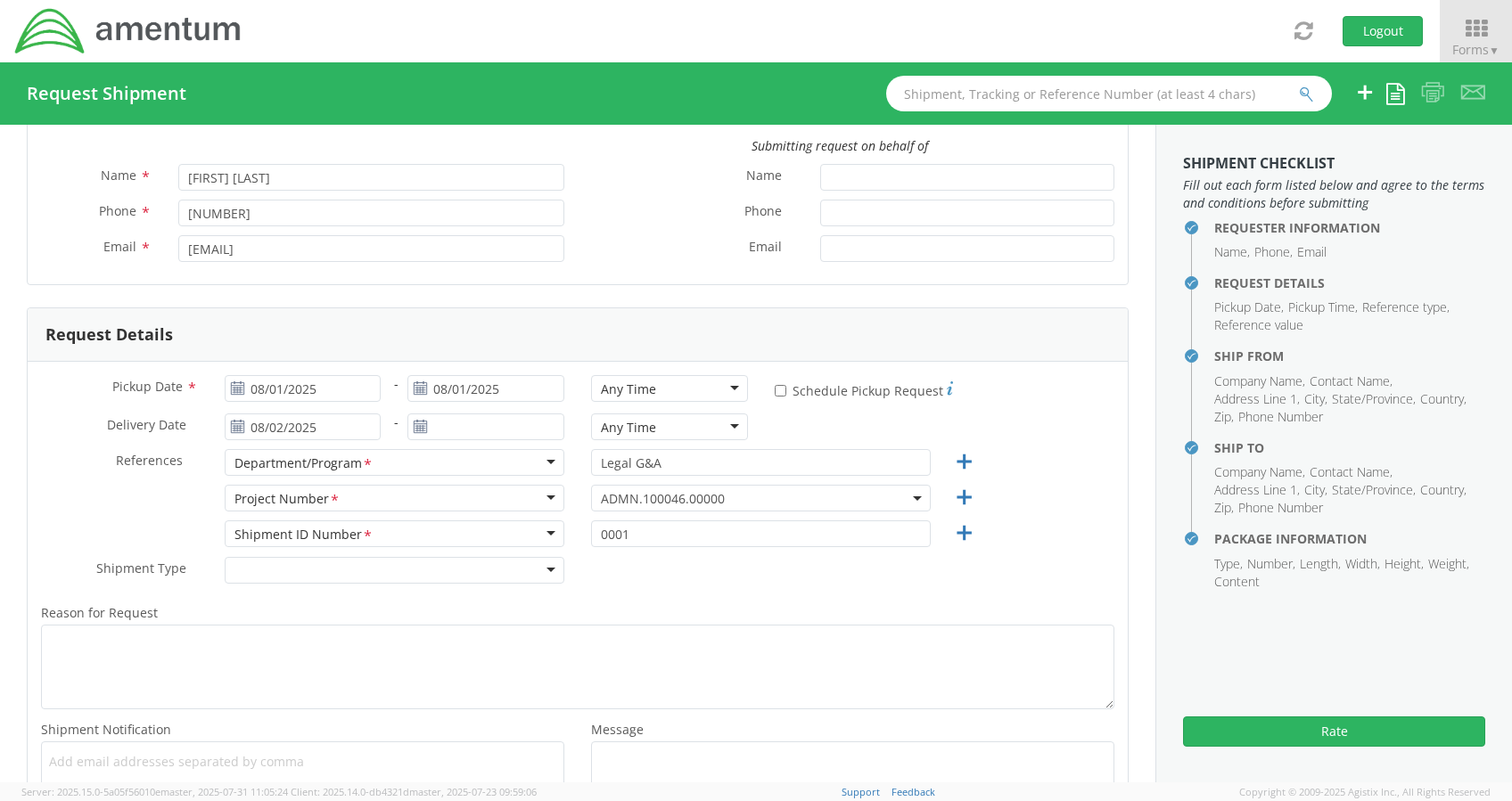 drag, startPoint x: 731, startPoint y: 294, endPoint x: 797, endPoint y: 37, distance: 265.33941 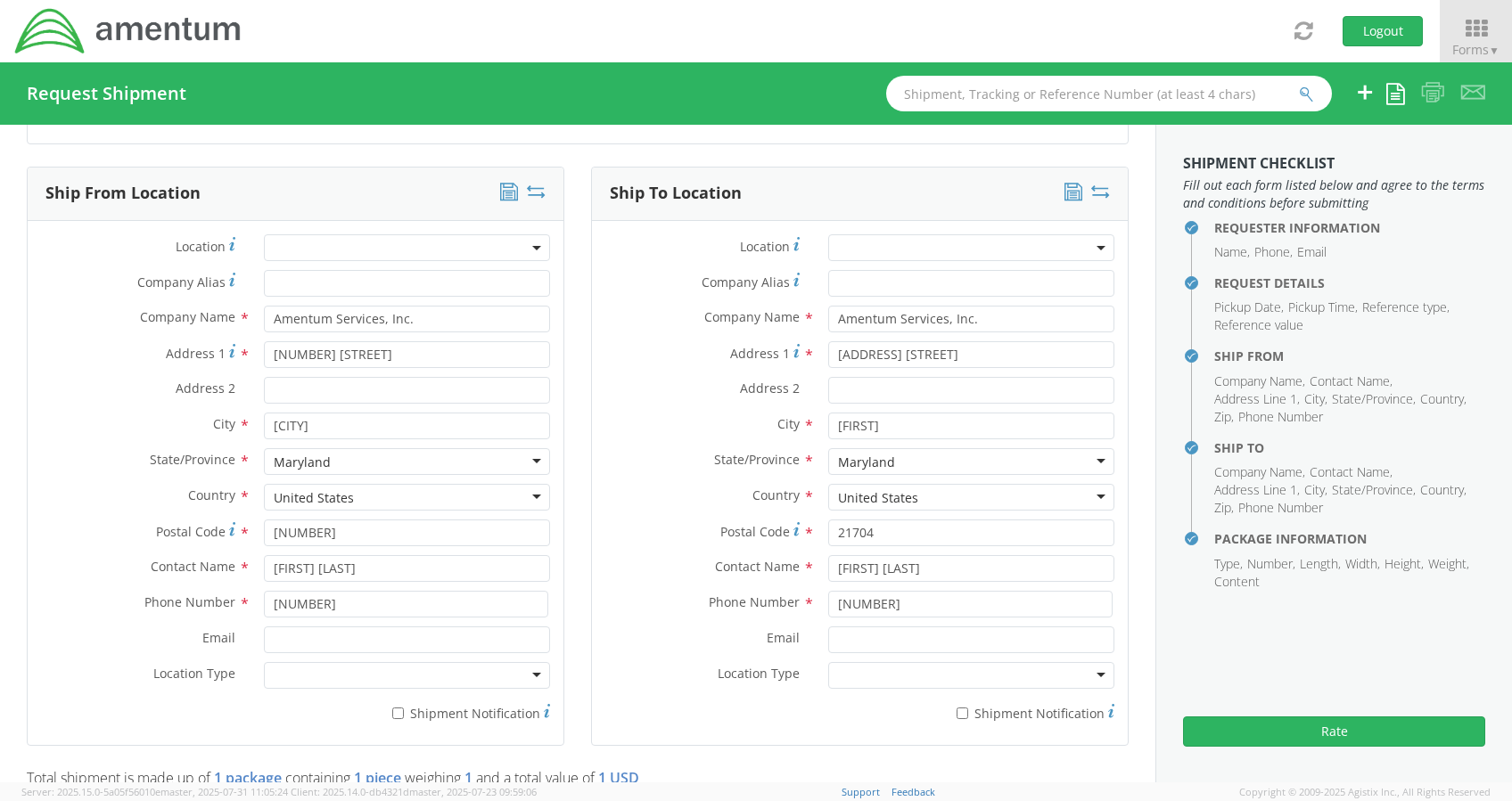 scroll, scrollTop: 777, scrollLeft: 0, axis: vertical 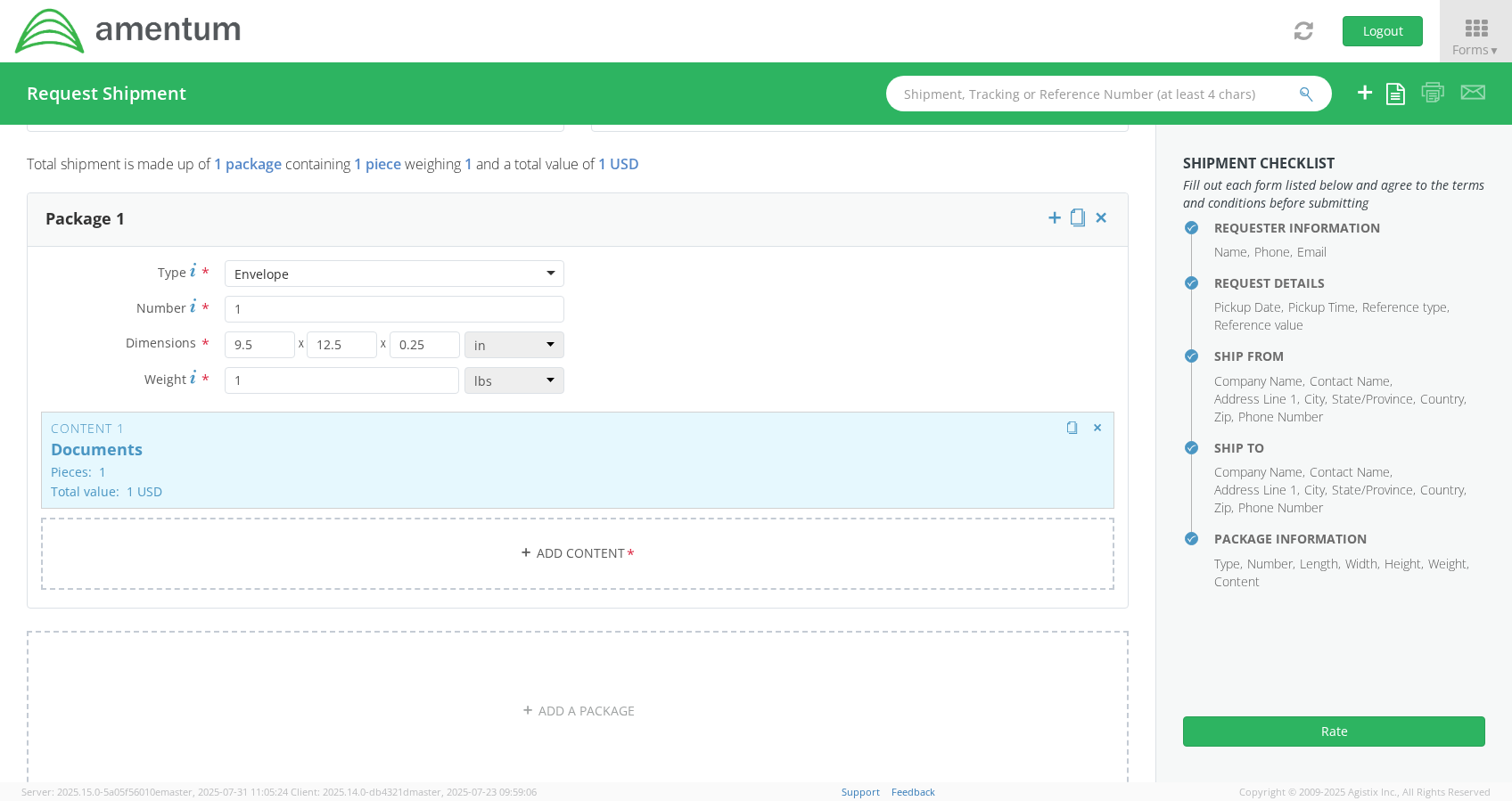 click on "Pieces:  1" at bounding box center (578, 471) 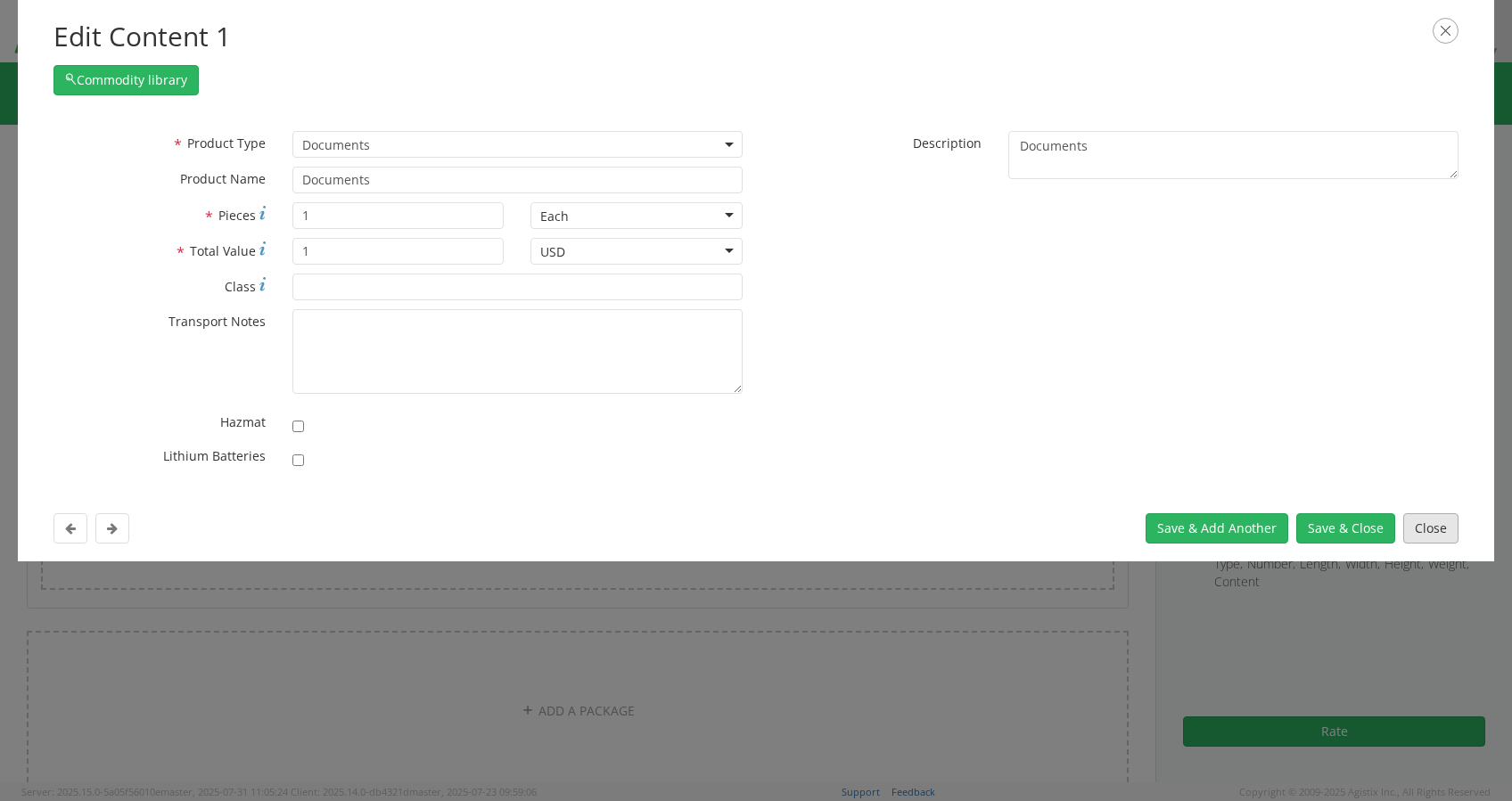click on "Close" at bounding box center (1431, 528) 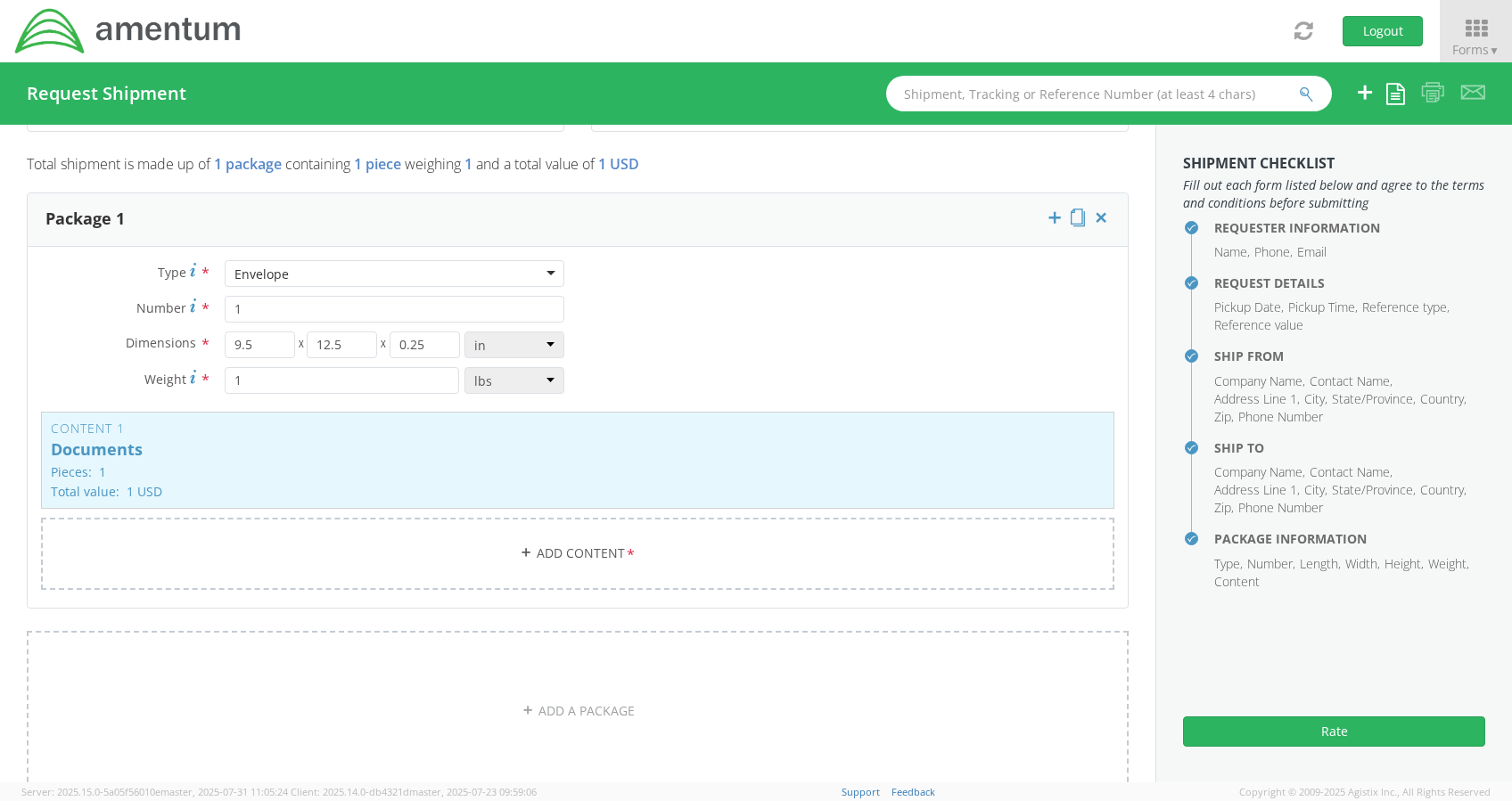 scroll, scrollTop: 1438, scrollLeft: 0, axis: vertical 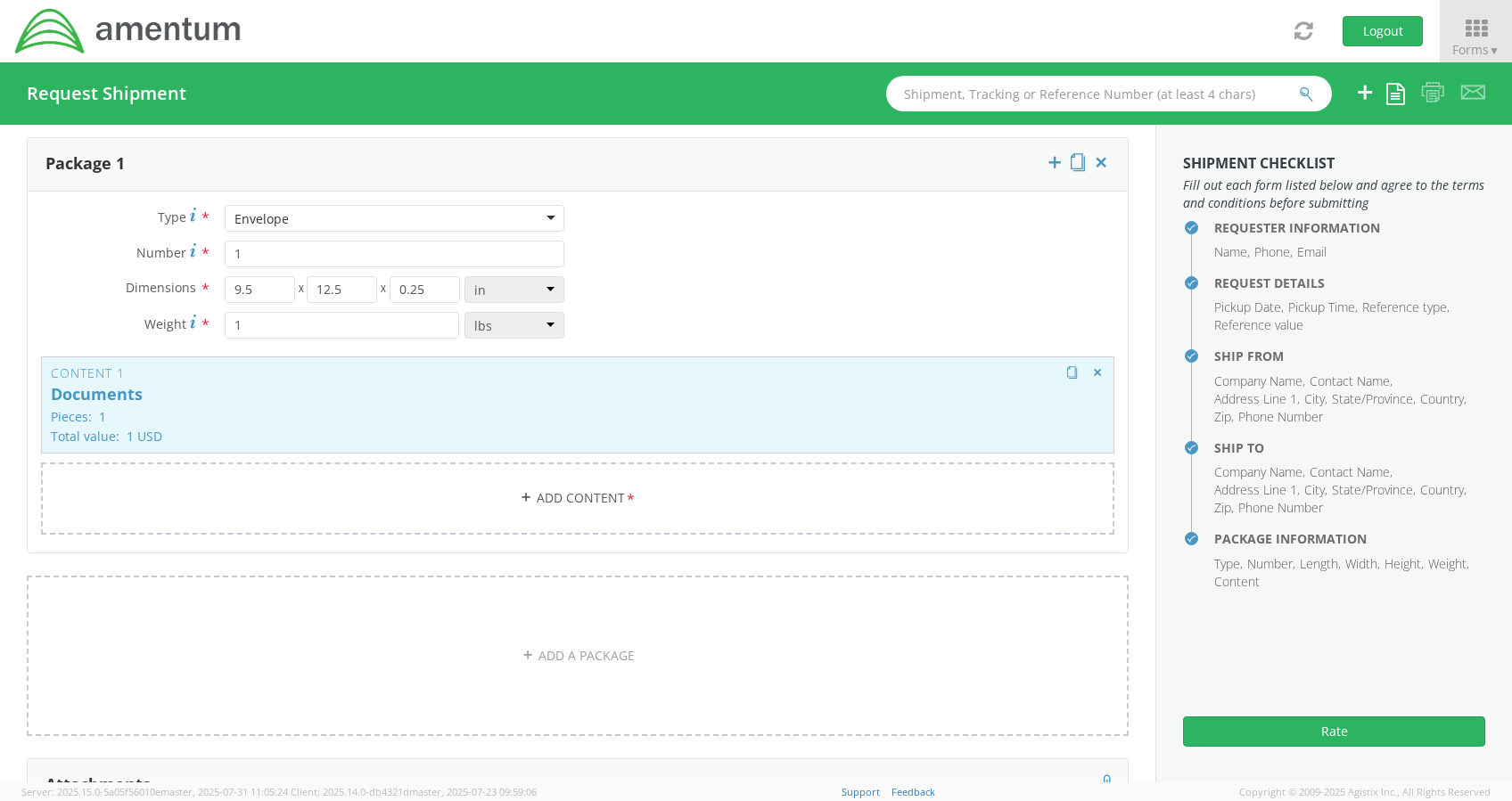 click on "Content 1   Documents   Pieces:  1   Total value:  1 USD HAZMAT" at bounding box center [578, 405] 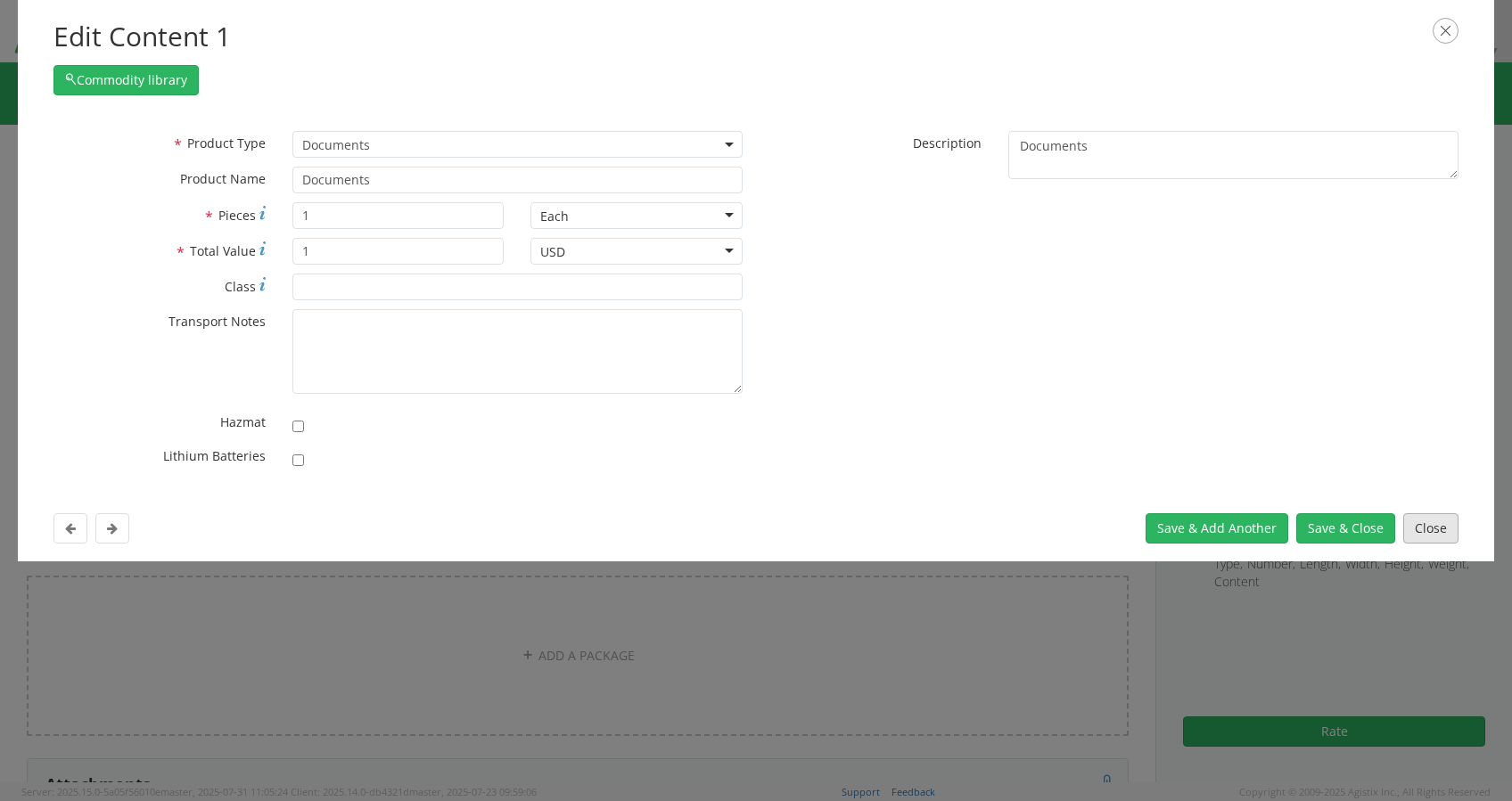 click on "Close" at bounding box center (1431, 528) 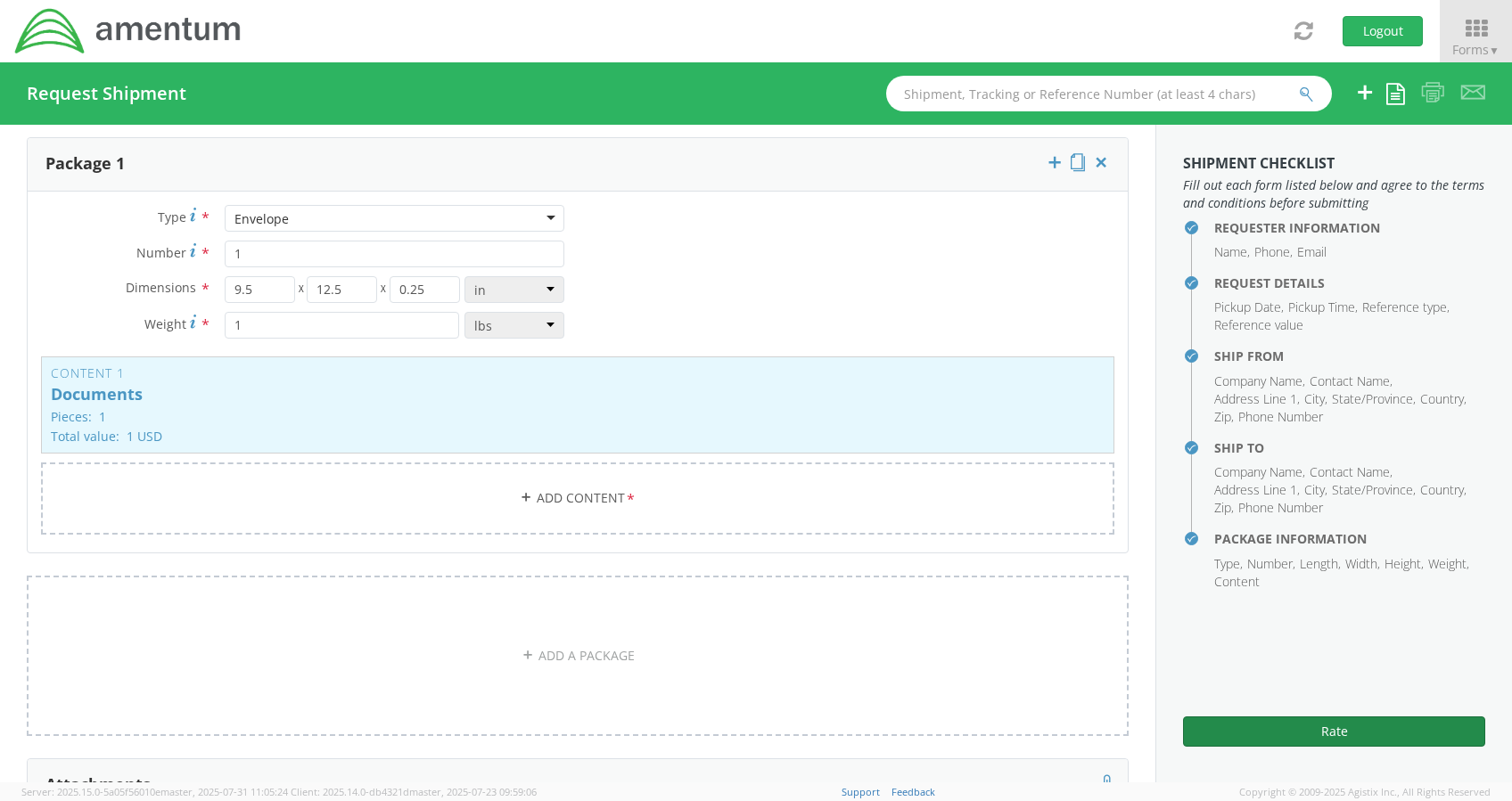 click on "Rate" at bounding box center [1334, 732] 